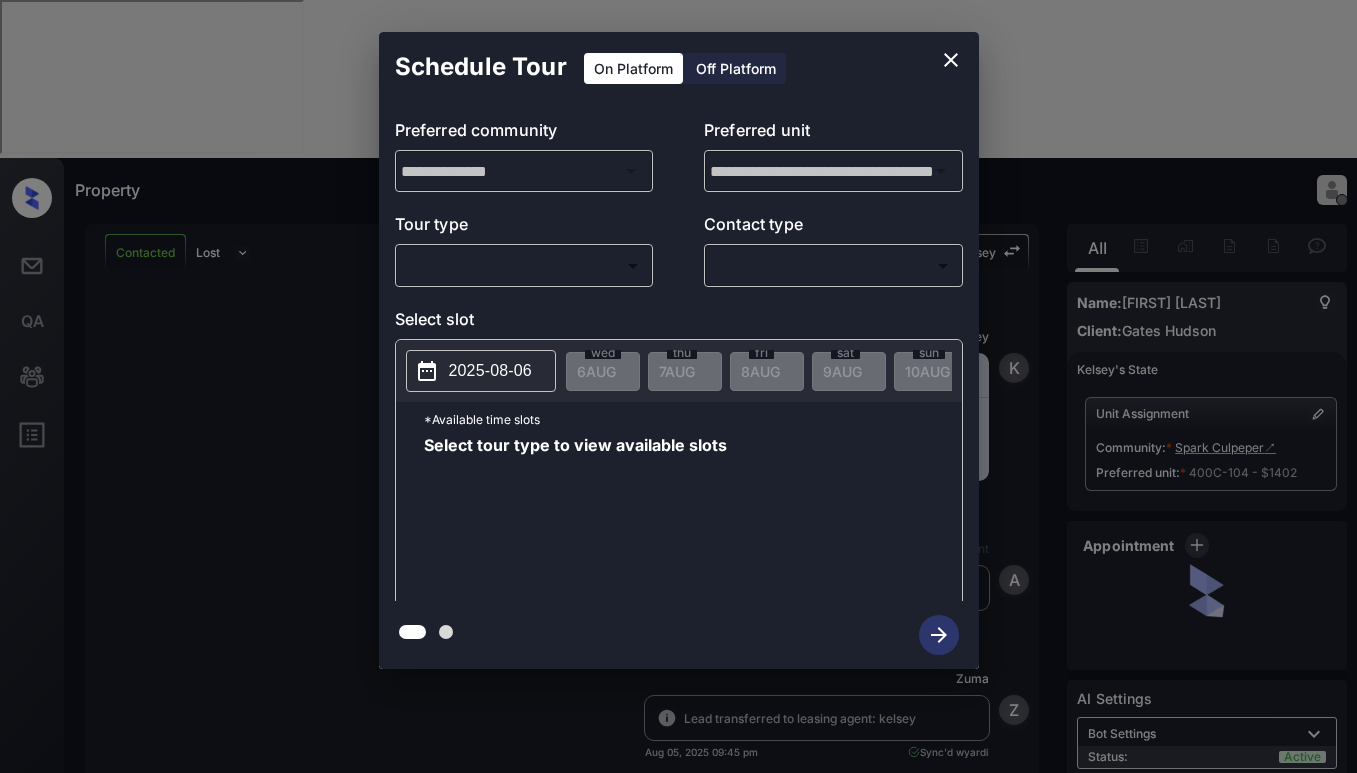 scroll, scrollTop: 0, scrollLeft: 0, axis: both 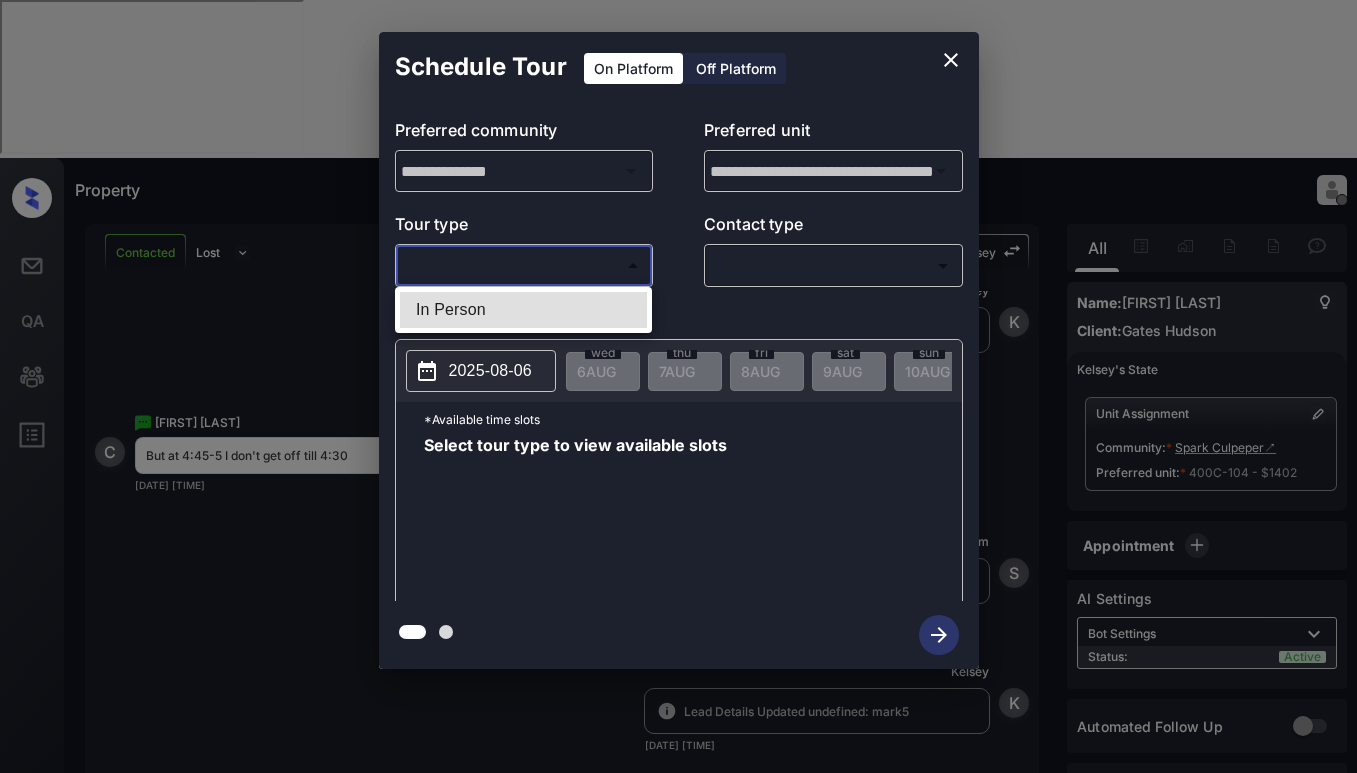 click on "Property Dominic Ceralde Offline Set yourself   online Set yourself   on break Profile Switch to  light  mode Sign out Contacted Lost Lead Sentiment: Angry Upon sliding the acknowledgement:  Lead will move to lost stage. * ​ SMS and call option will be set to opt out. AFM will be turned off for the lead. Kelsey New Message Kelsey Notes Note: https://conversation.getzuma.com/6892ddf9f61aab26871c351c - Paste this link into your browser to view Kelsey’s conversation with the prospect Aug 05, 2025 09:45 pm K New Message Agent Lead created via leadPoller in Inbound stage. Aug 05, 2025 09:45 pm A New Message Zuma Lead transferred to leasing agent: kelsey Aug 05, 2025 09:45 pm  Sync'd w  yardi Z New Message Agent AFM Request sent to Kelsey. Aug 05, 2025 09:45 pm A New Message Agent Notes Note: Aug 05, 2025 09:45 pm A New Message Kelsey Hi Cristy. This is Joy with Spark Culpeper. We’d love to have you come tour with us. What’s a good day and time for you? Aug 05, 2025 09:45 pm   | TemplateAFMSms K New Message" at bounding box center [678, 386] 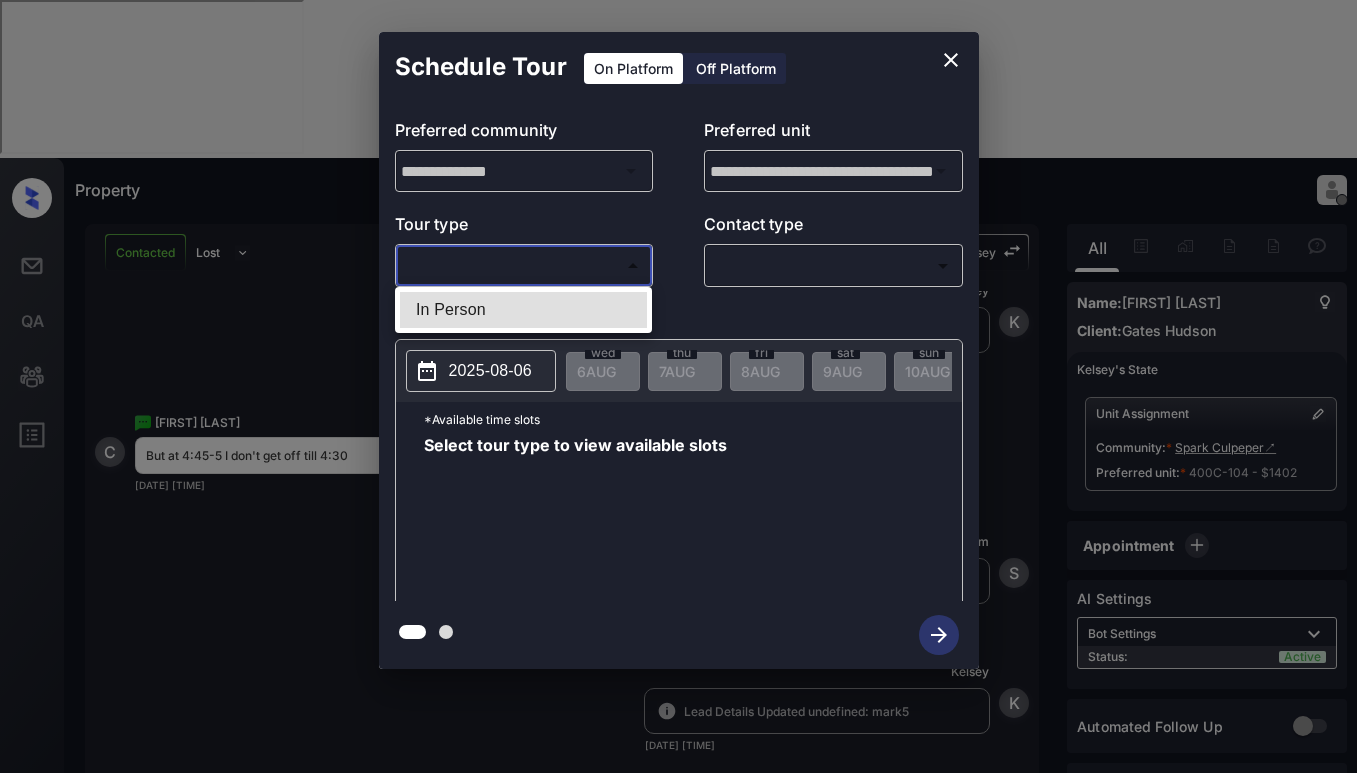 click on "In Person" at bounding box center (523, 310) 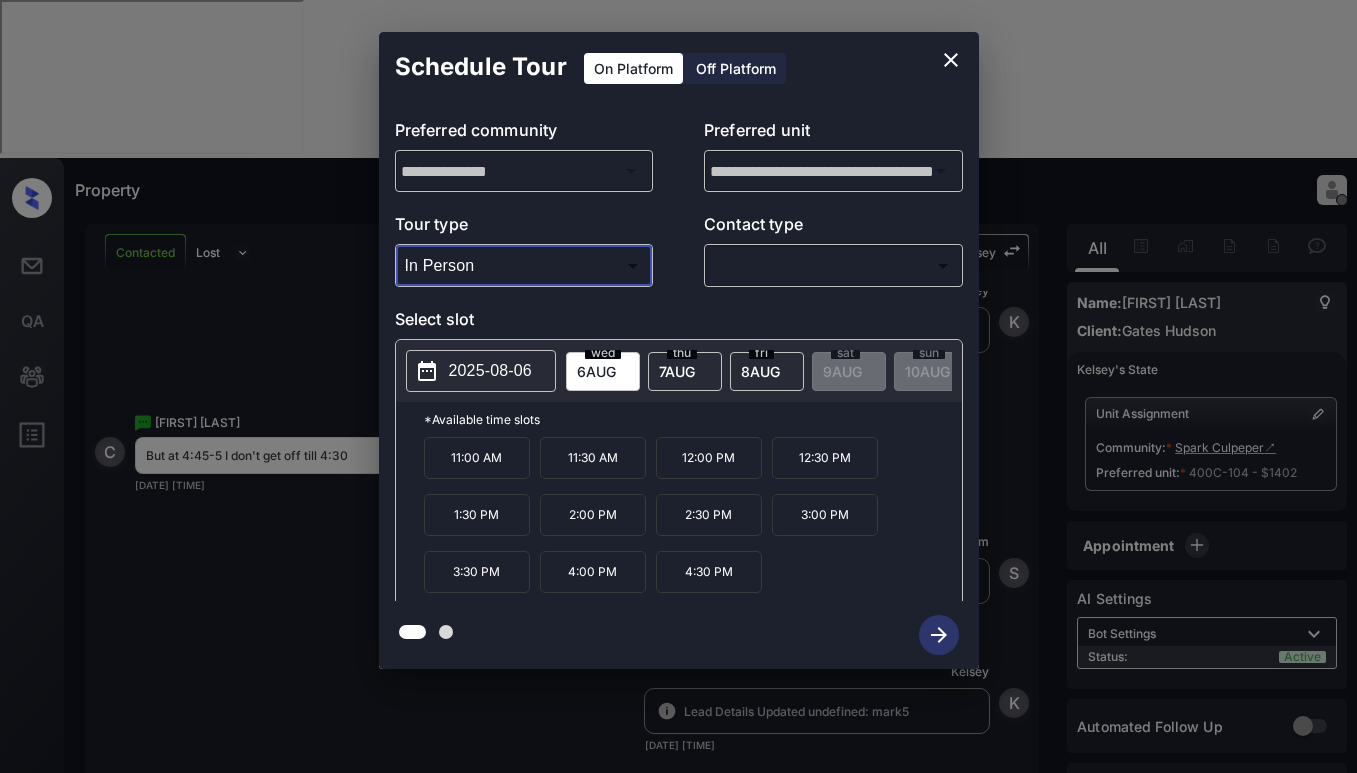click on "7 AUG" at bounding box center [596, 371] 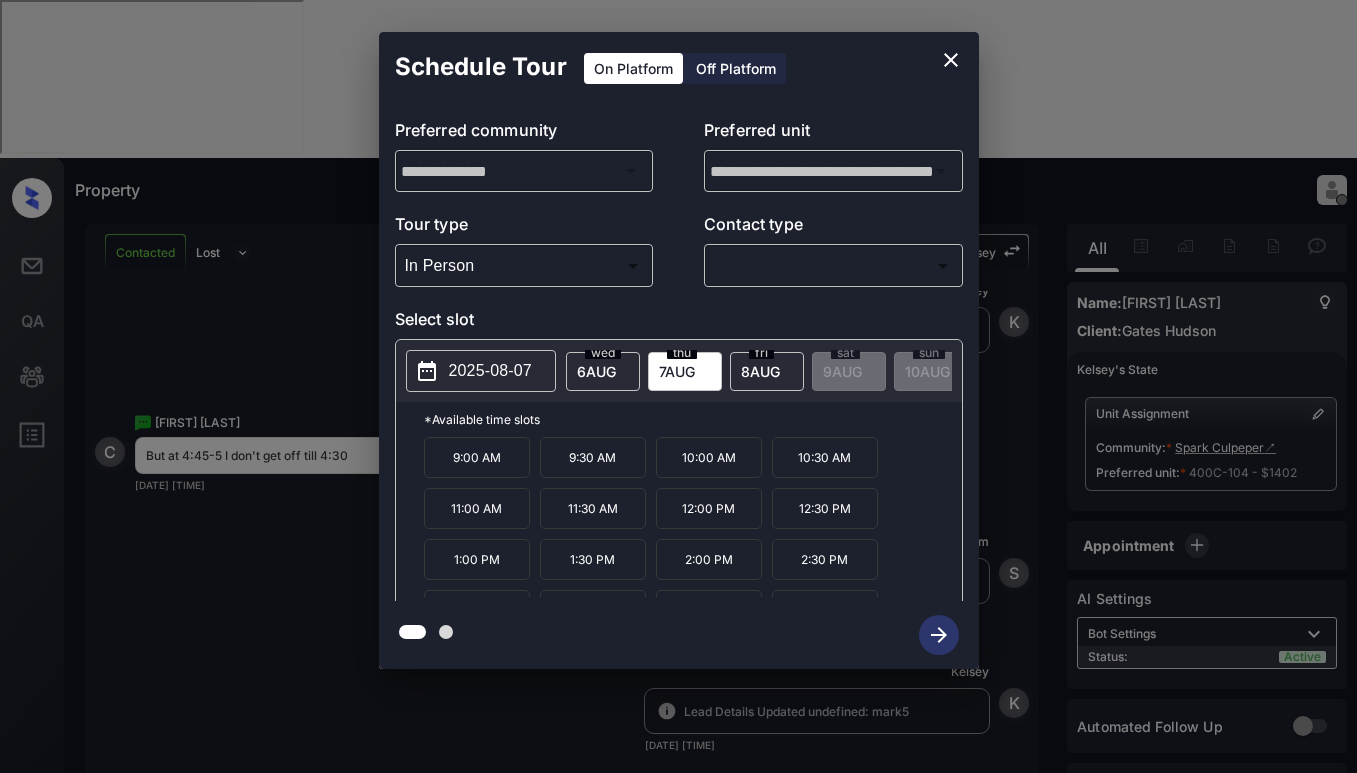 scroll, scrollTop: 85, scrollLeft: 0, axis: vertical 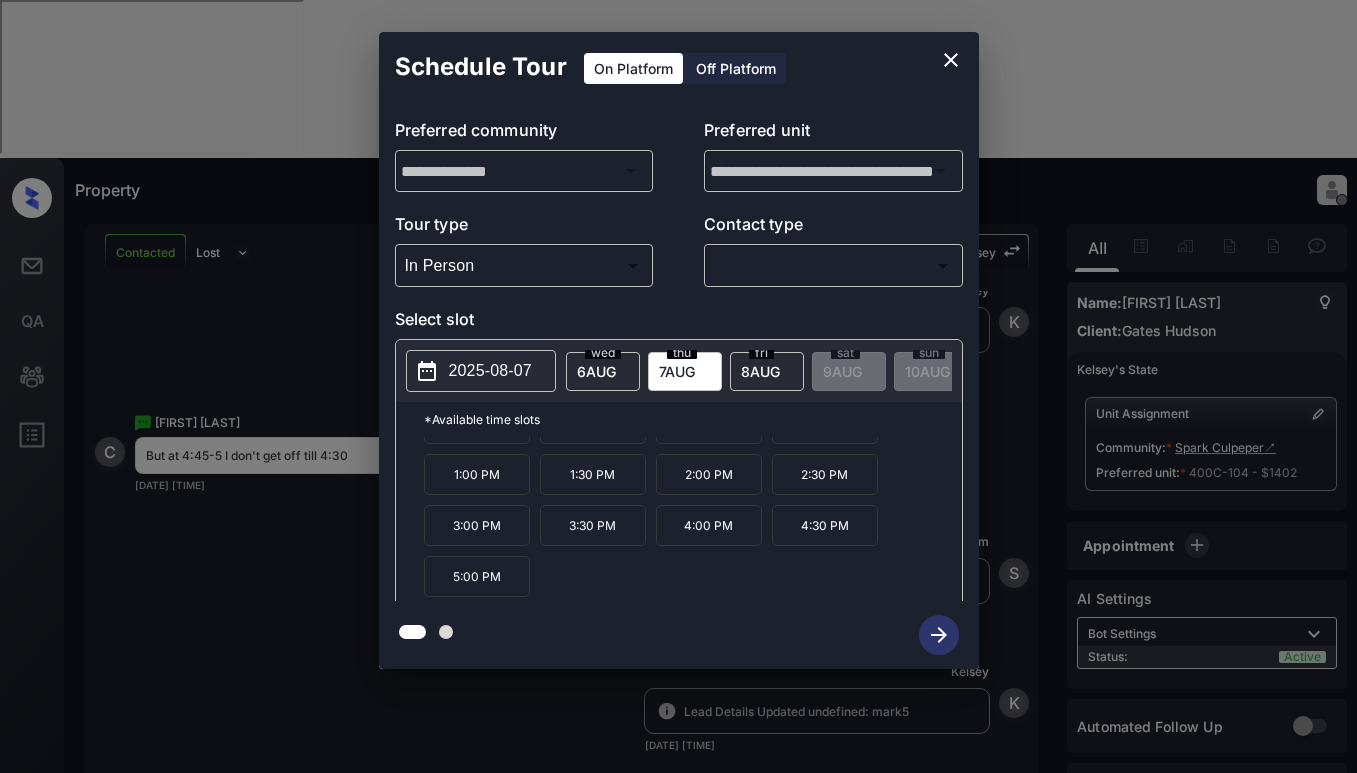 click on "wed" at bounding box center (603, 353) 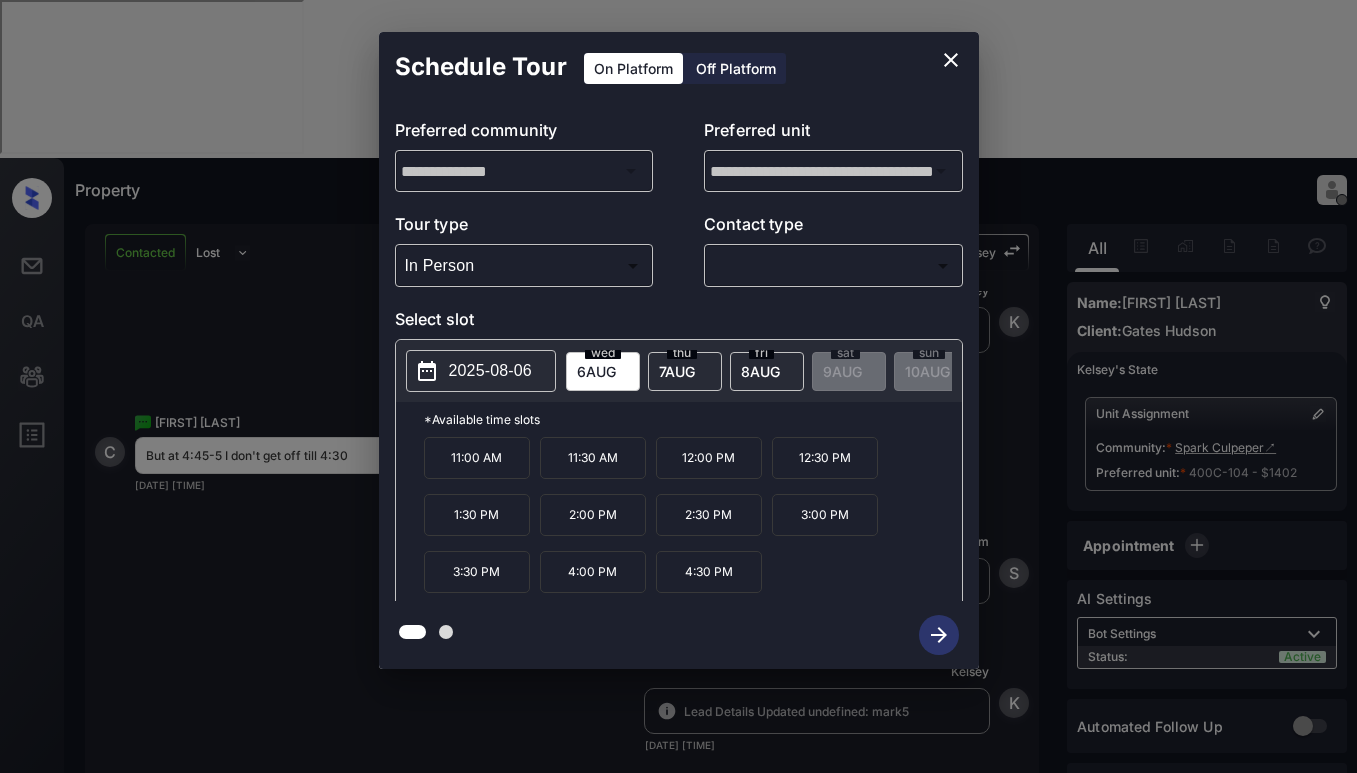 click on "7 AUG" at bounding box center [596, 371] 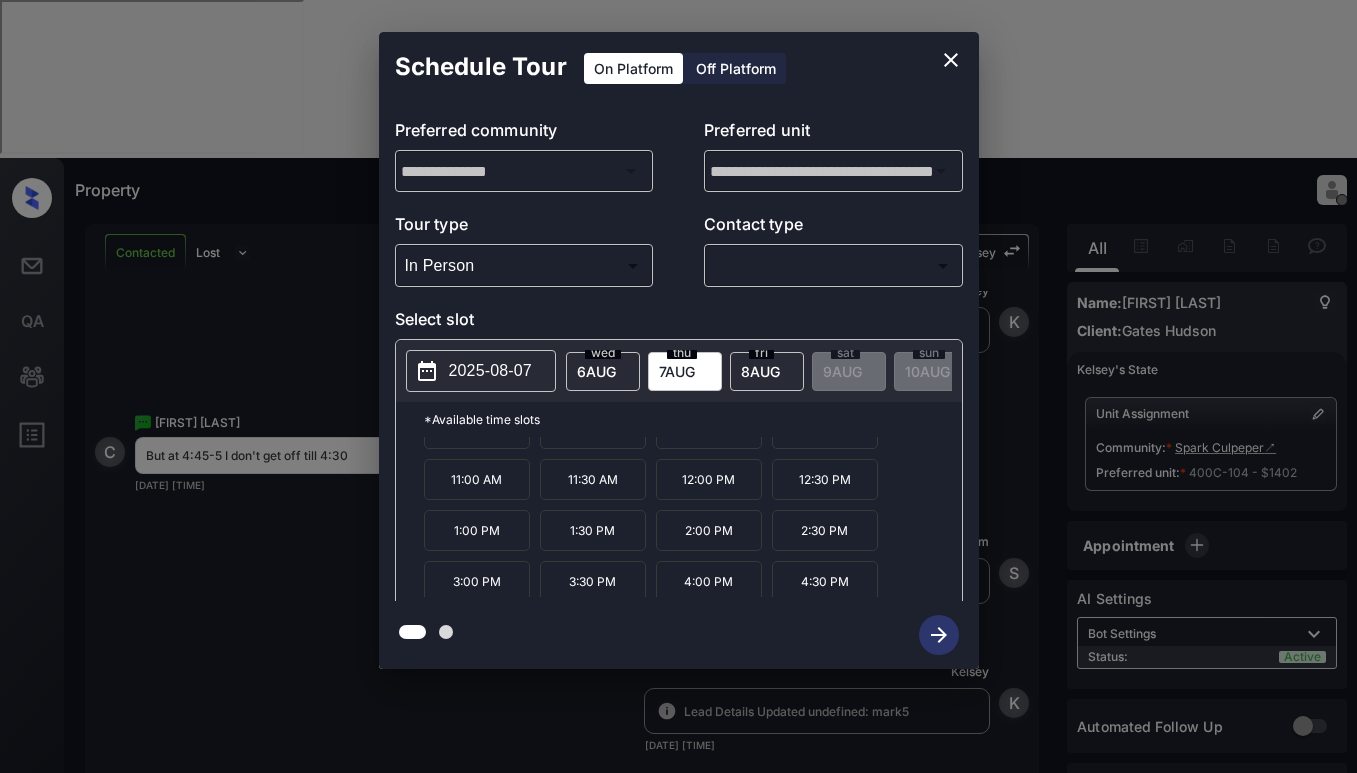 scroll, scrollTop: 85, scrollLeft: 0, axis: vertical 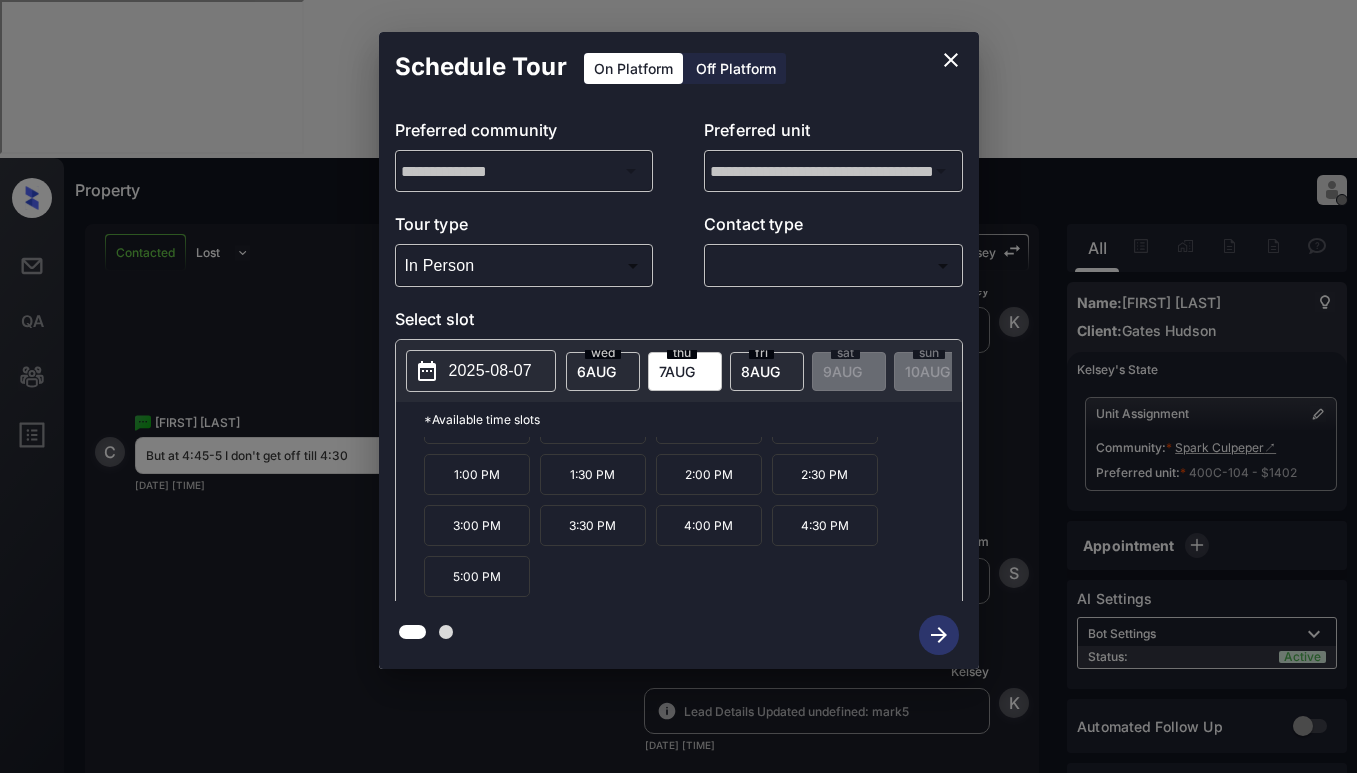 click 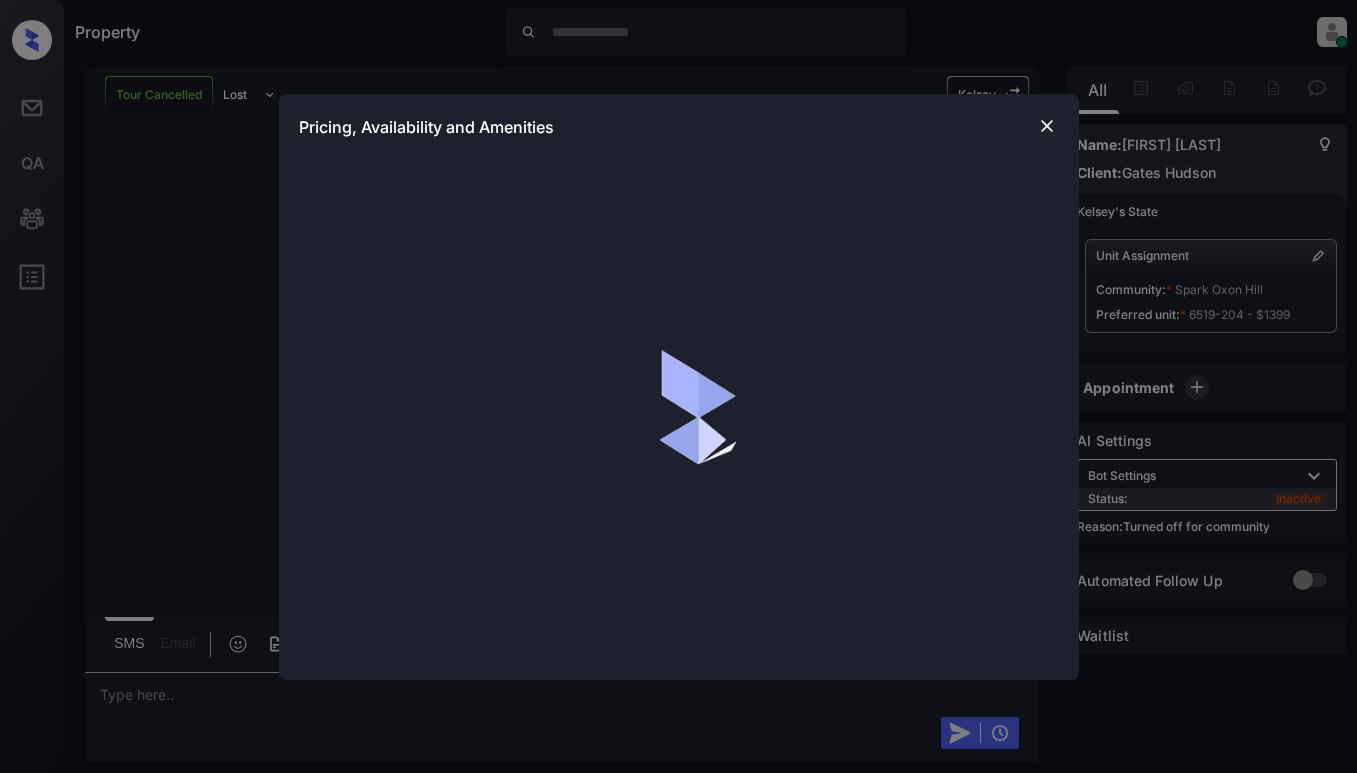 scroll, scrollTop: 0, scrollLeft: 0, axis: both 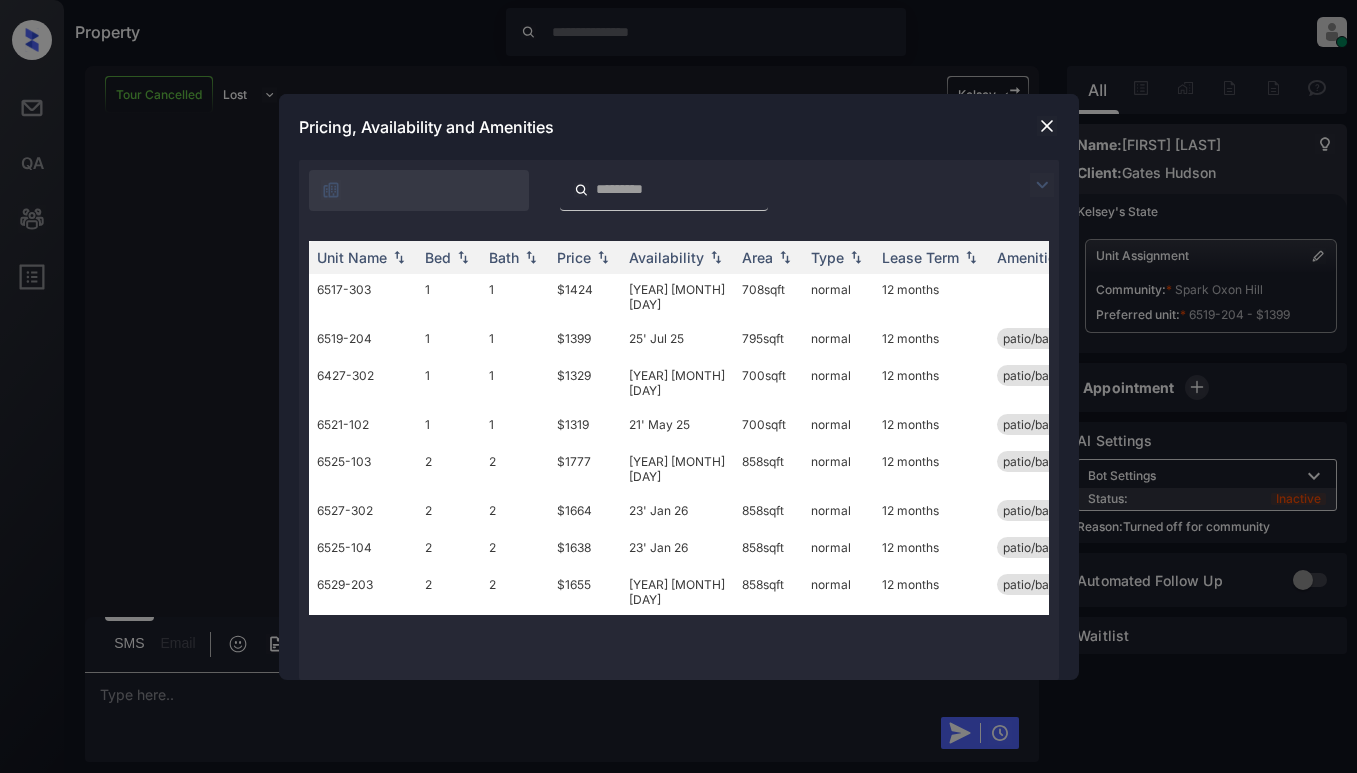 click at bounding box center (1042, 185) 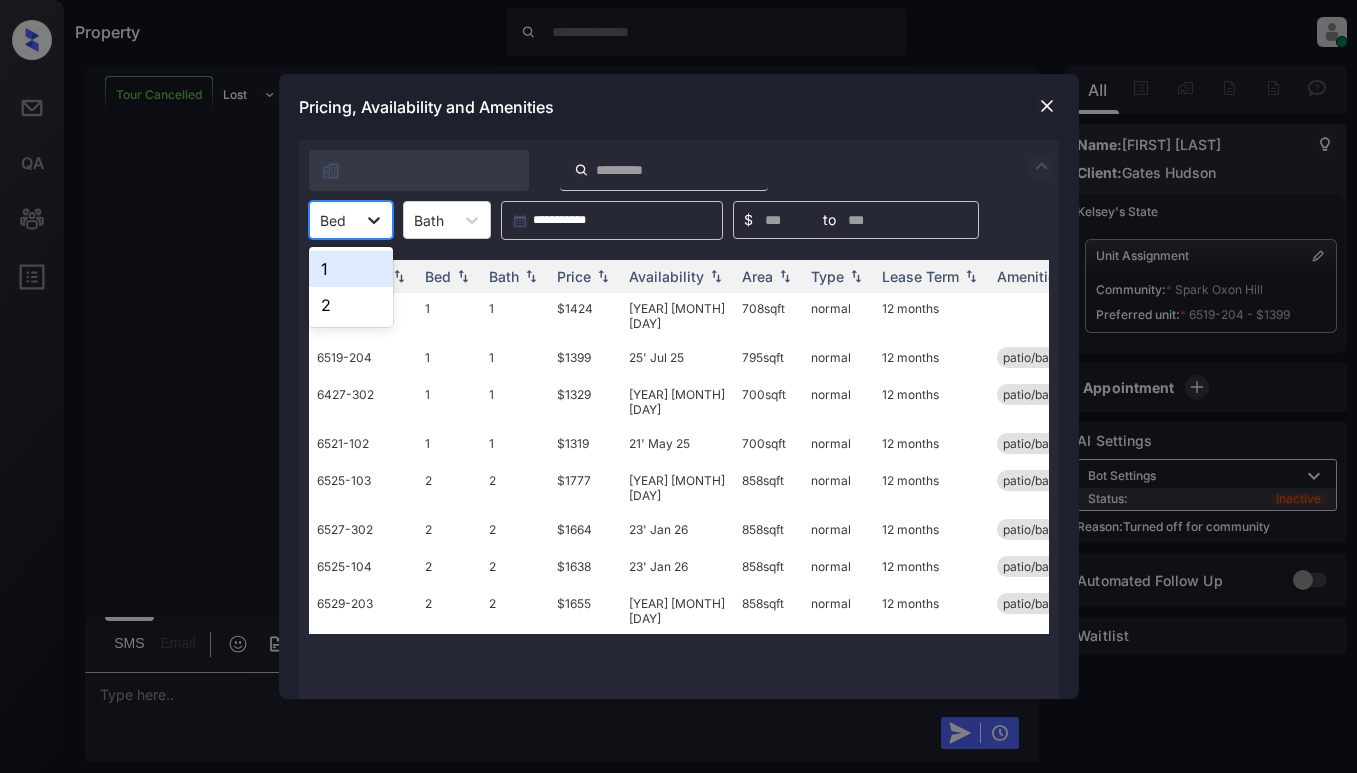 click at bounding box center [374, 220] 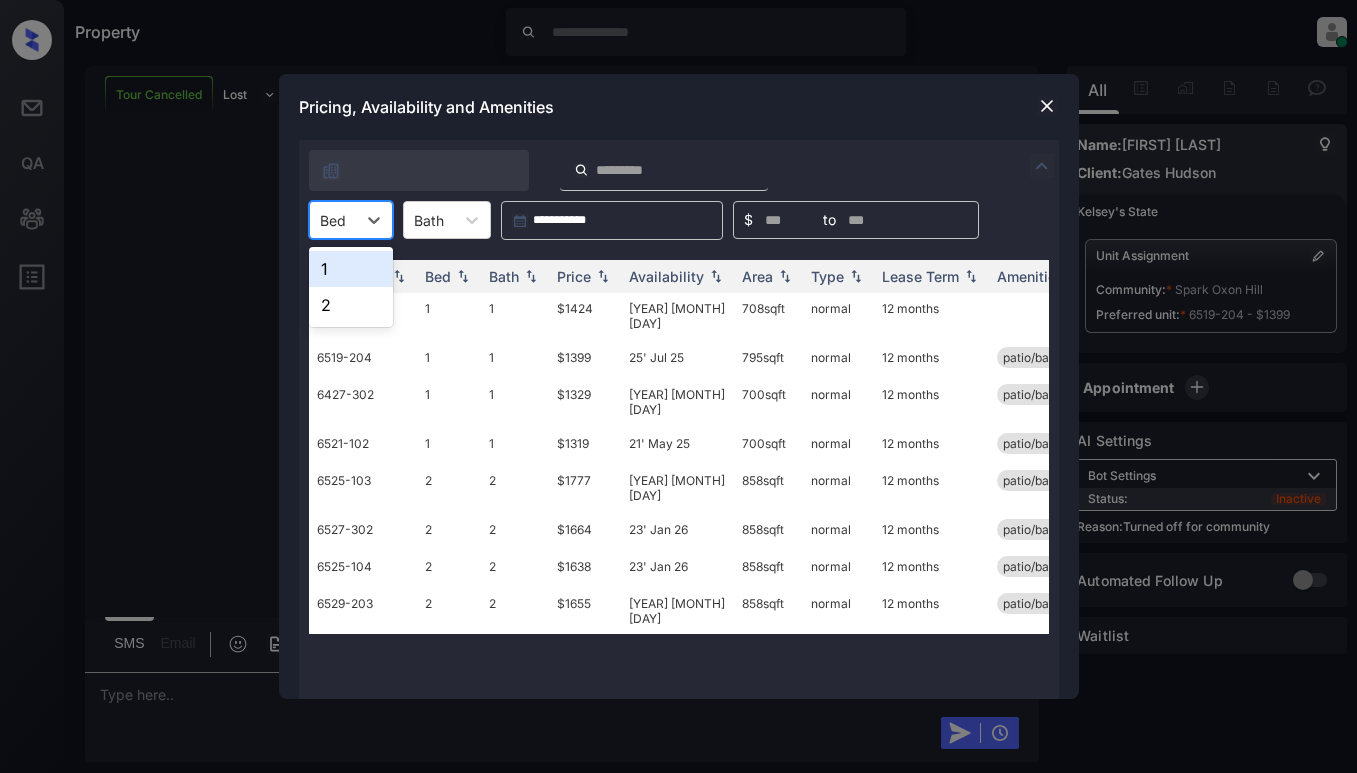 click on "1" at bounding box center [351, 269] 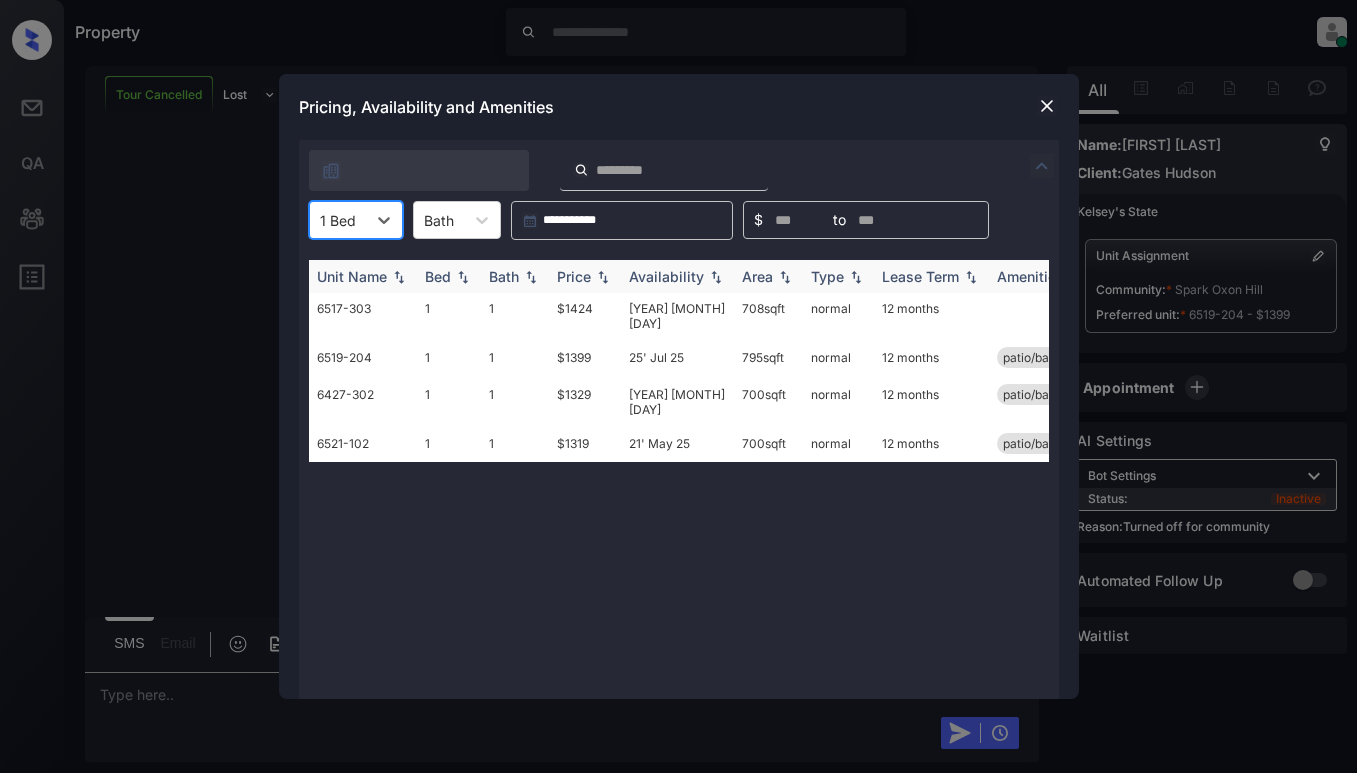 click at bounding box center (603, 277) 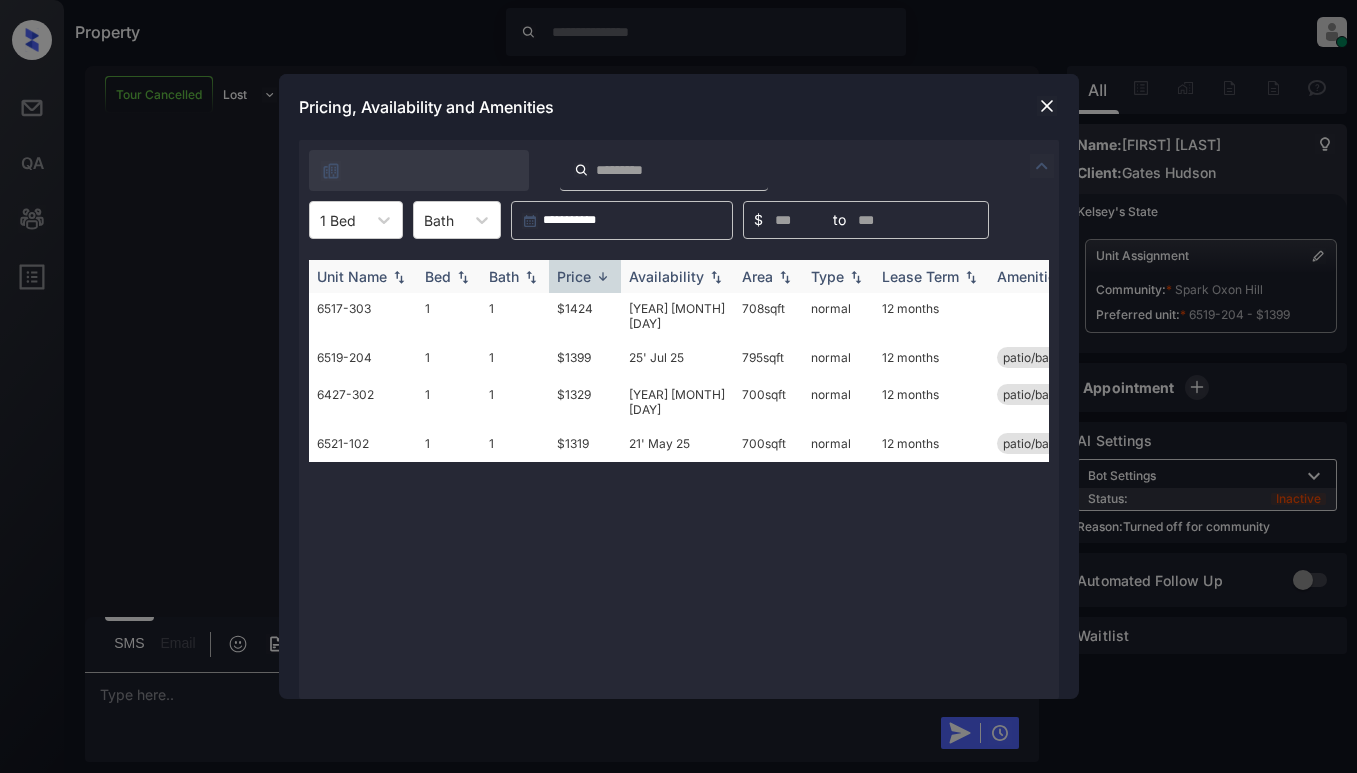 click at bounding box center (603, 276) 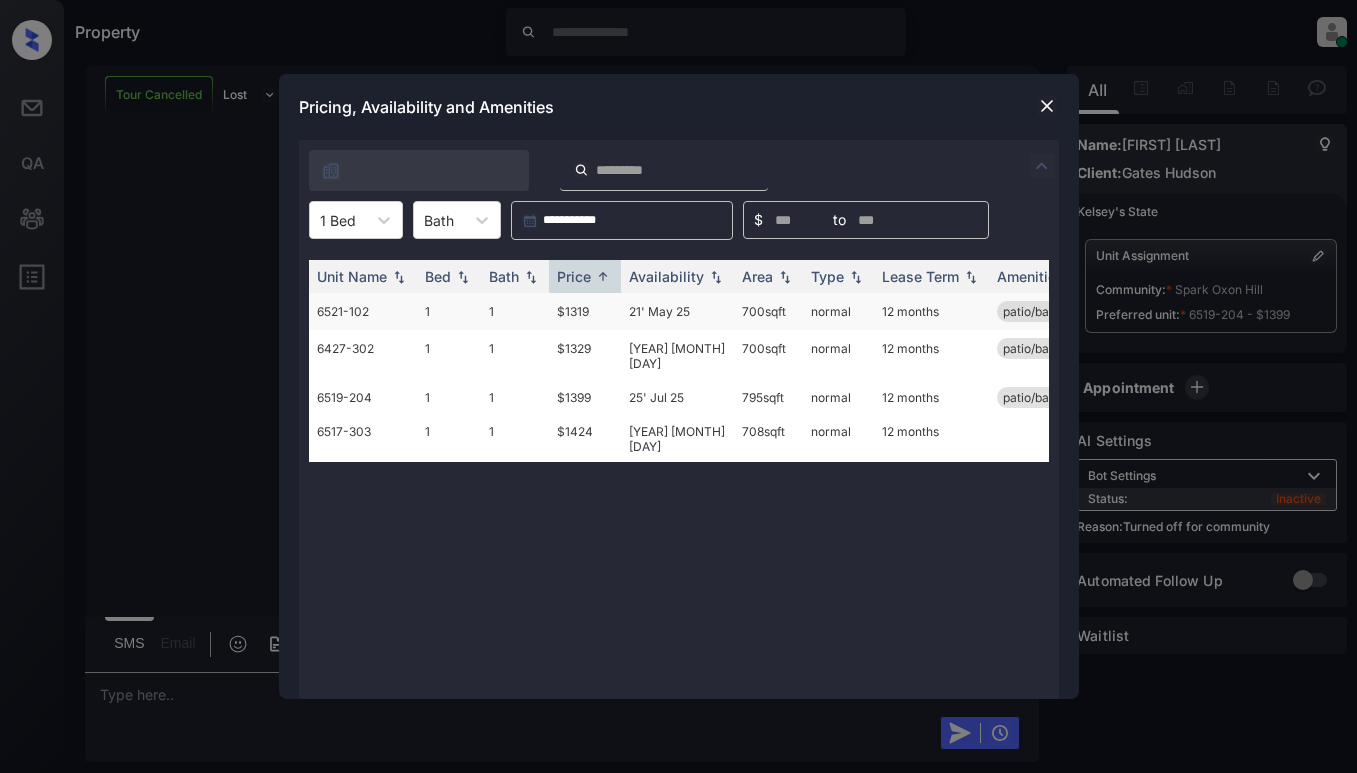 click on "$1319" at bounding box center [585, 311] 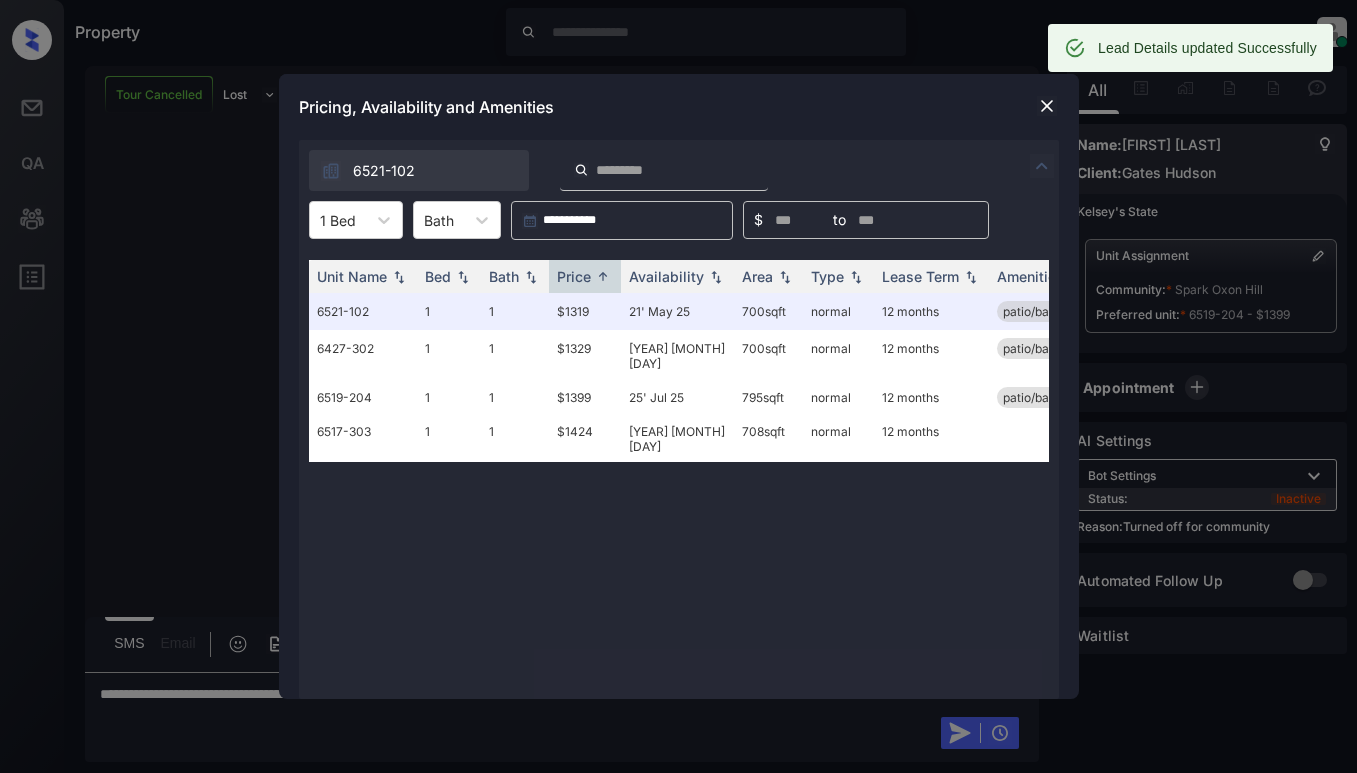 click at bounding box center (1047, 106) 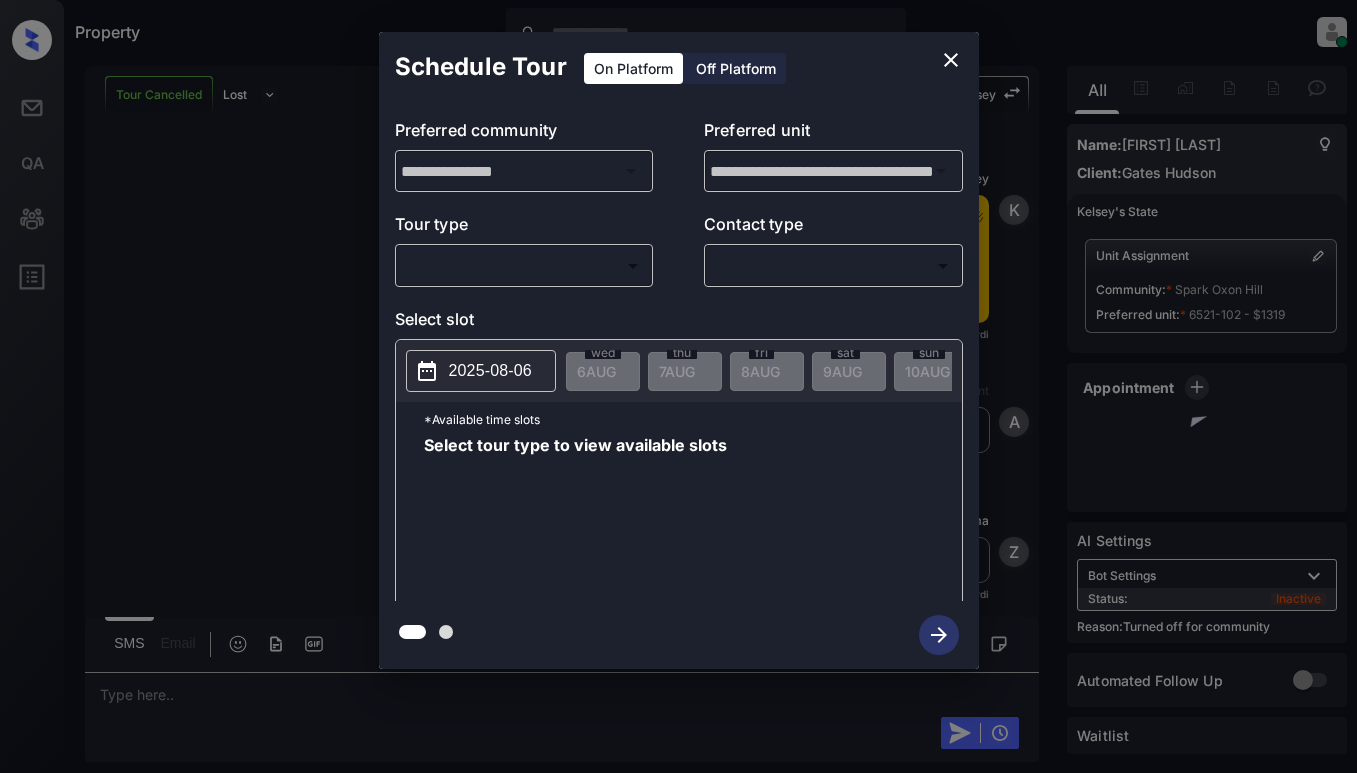 scroll, scrollTop: 0, scrollLeft: 0, axis: both 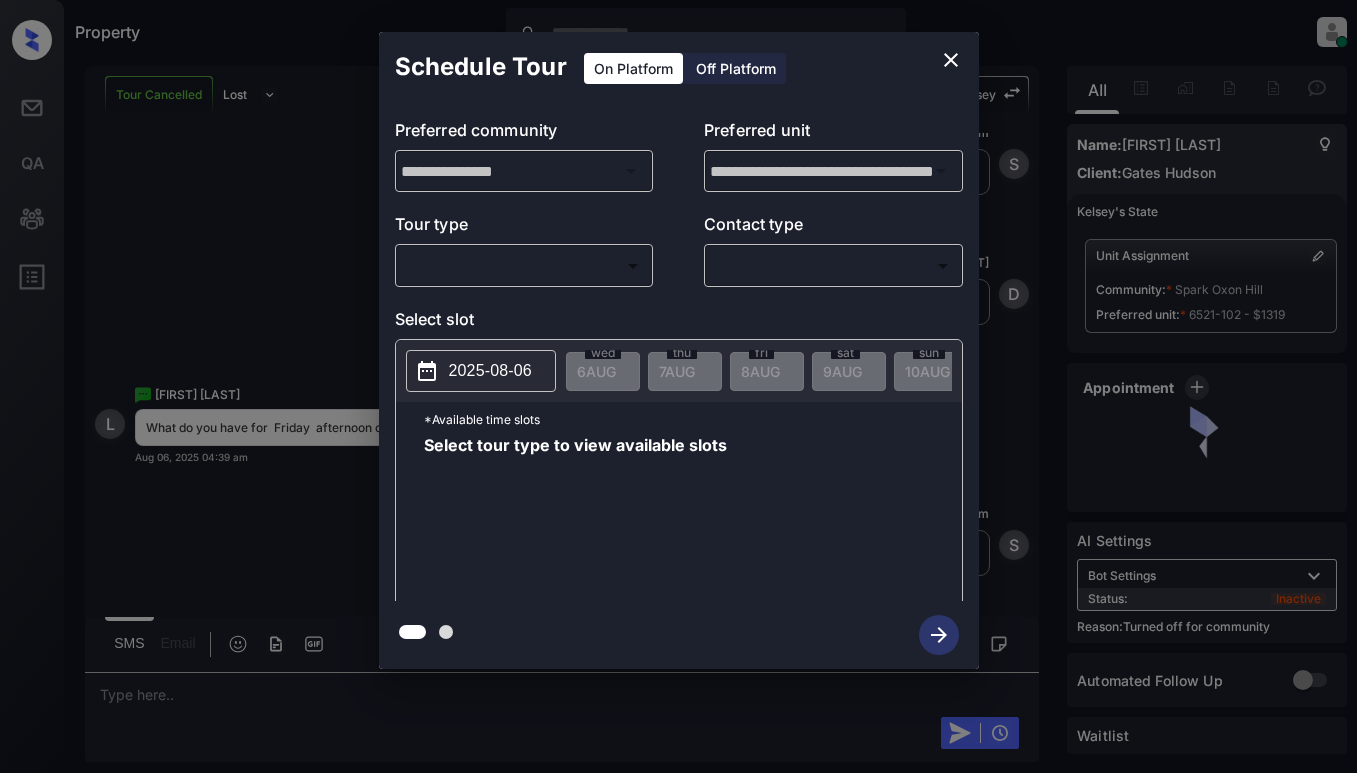 click on "Property Dominic Ceralde Online Set yourself   offline Set yourself   on break Profile Switch to  light  mode Sign out Tour Cancelled Lost Lead Sentiment: Angry Upon sliding the acknowledgement:  Lead will move to lost stage. * ​ SMS and call option will be set to opt out. AFM will be turned off for the lead. Kelsey New Message Kelsey Notes Note: https://conversation.getzuma.com/688555e2e2105c90860d626c - Paste this link into your browser to view Kelsey’s conversation with the prospect Jul 26, 2025 03:25 pm  Sync'd w  yardi K New Message Agent Lead created via leadPoller in Inbound stage. Jul 26, 2025 03:25 pm A New Message Zuma Lead transferred to leasing agent: kelsey Jul 26, 2025 03:25 pm  Sync'd w  yardi Z New Message Agent AFM Request sent to Kelsey. Jul 26, 2025 03:25 pm A New Message Agent Notes Note: ILS Note:
Interested in property: Gates Hudson - Spark Oxon Hill -
Hey! I'm interested in renting 6441 Livingston Rd and would like to learn more. Jul 26, 2025 03:25 pm A New Message Kelsey   yardi K" at bounding box center [678, 386] 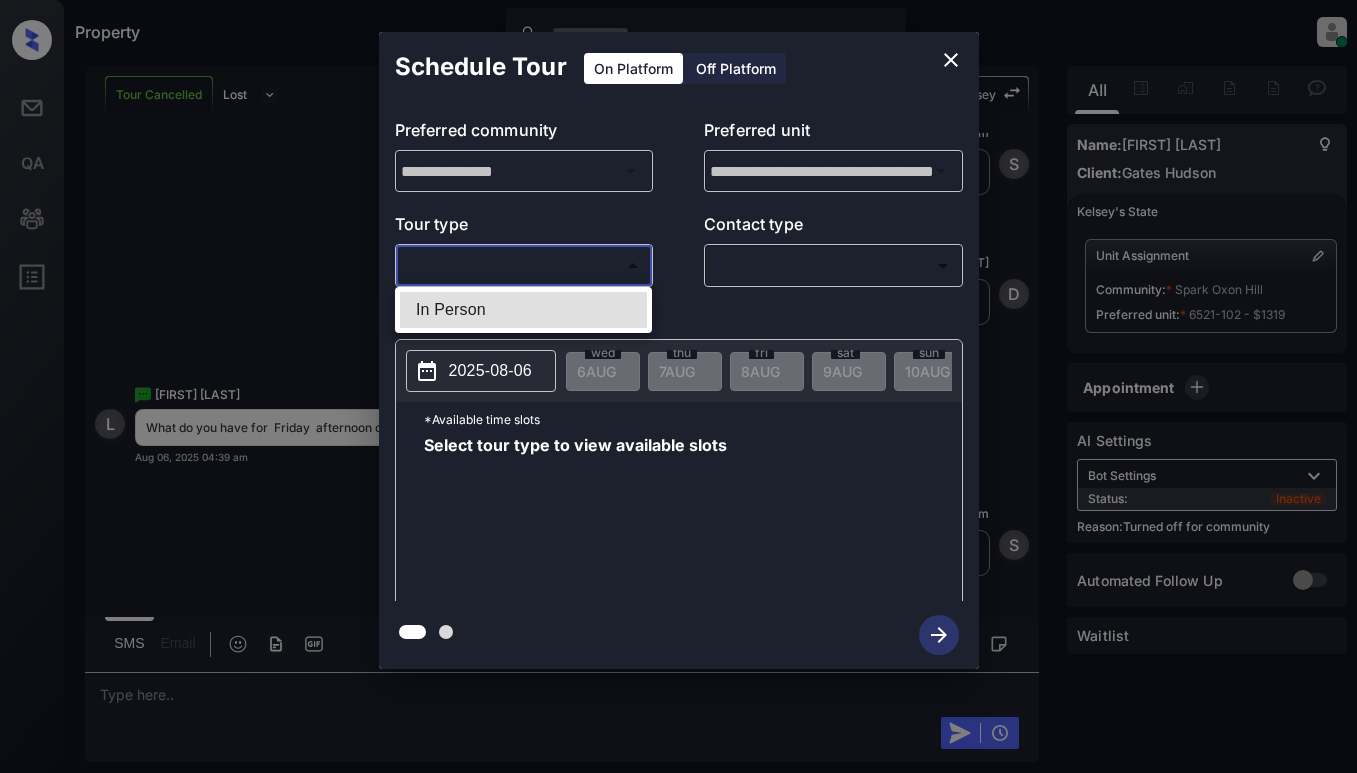 click on "In Person" at bounding box center (523, 310) 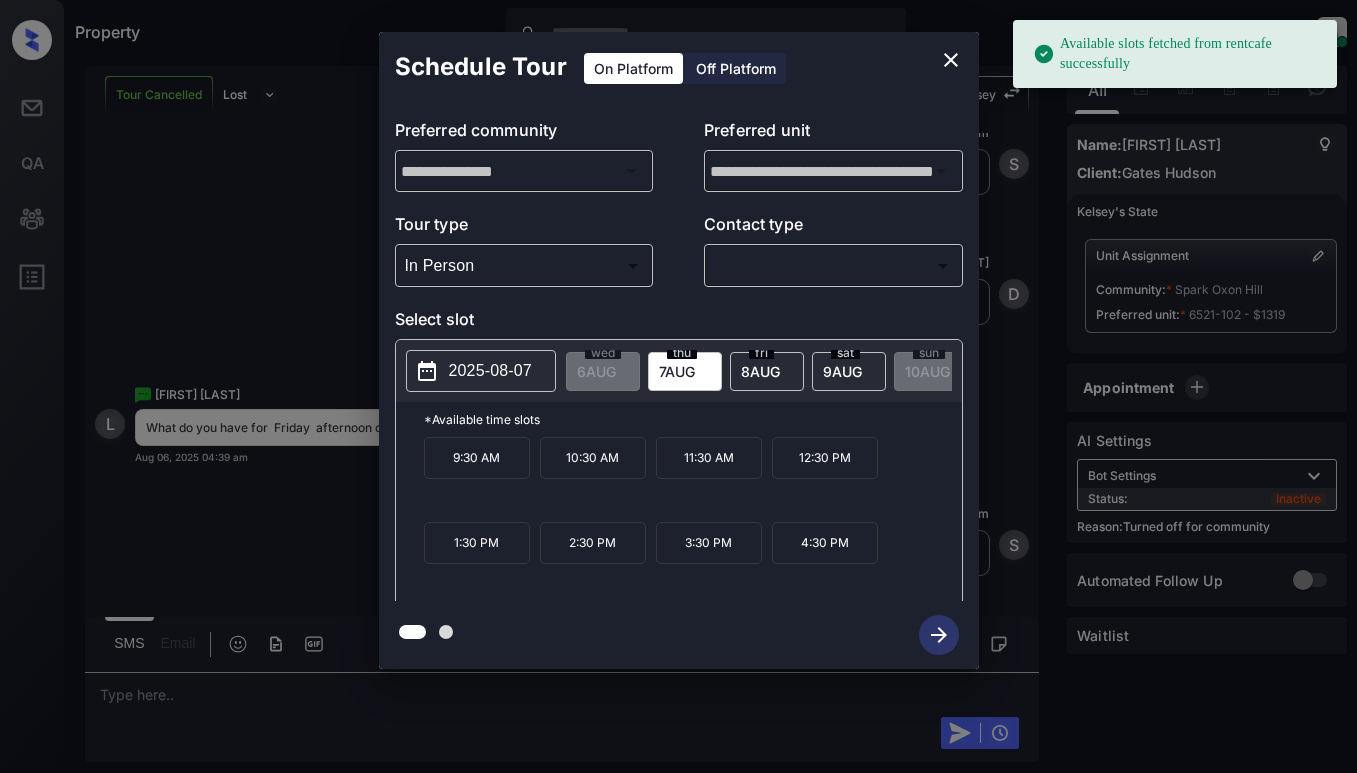 click on "2025-08-07" at bounding box center (490, 371) 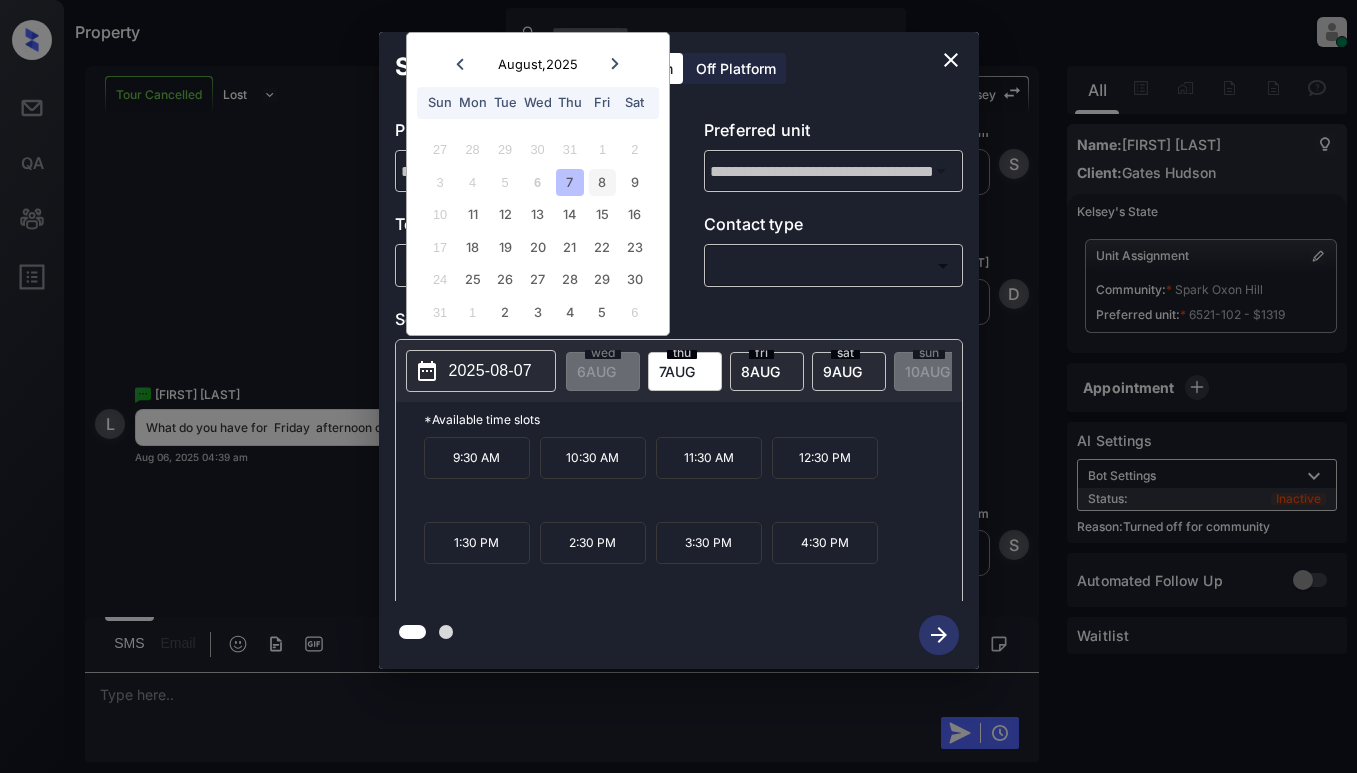 click on "8" at bounding box center (602, 182) 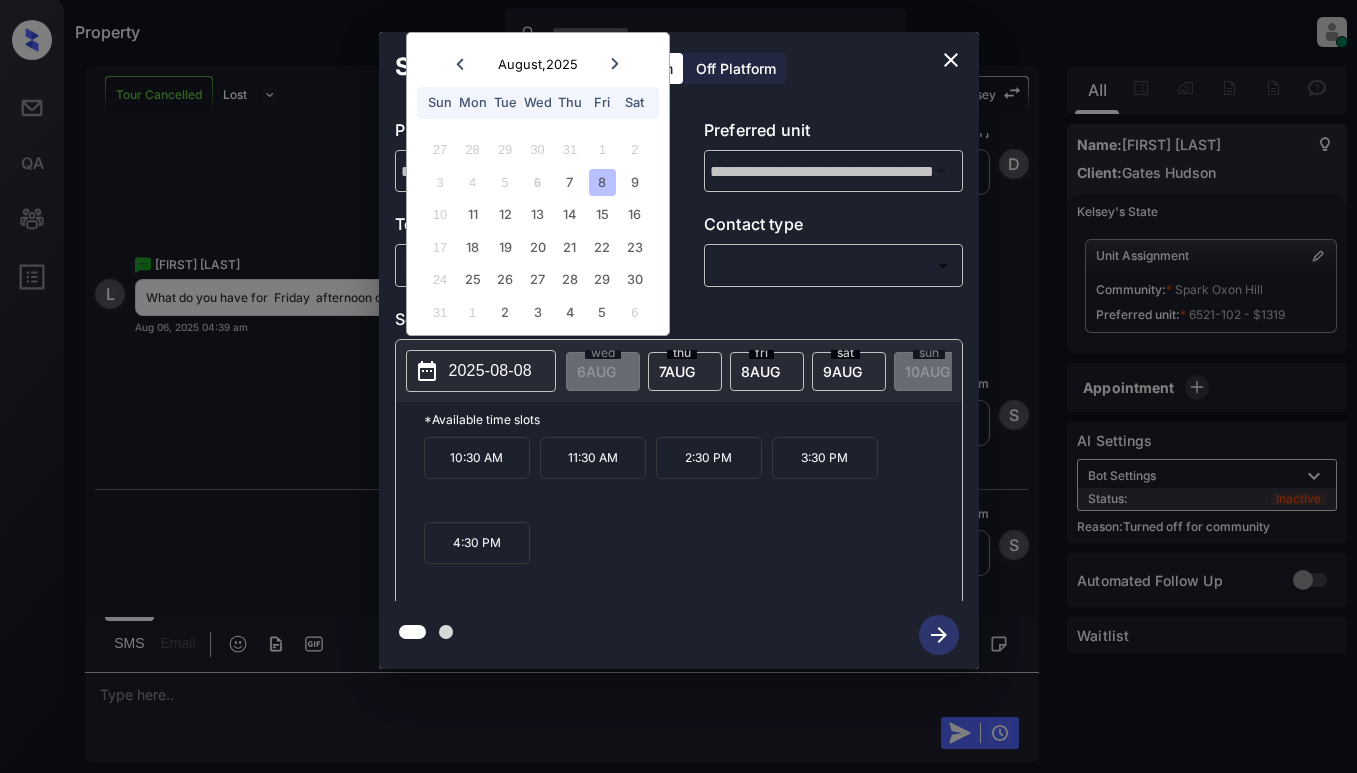 scroll, scrollTop: 14458, scrollLeft: 0, axis: vertical 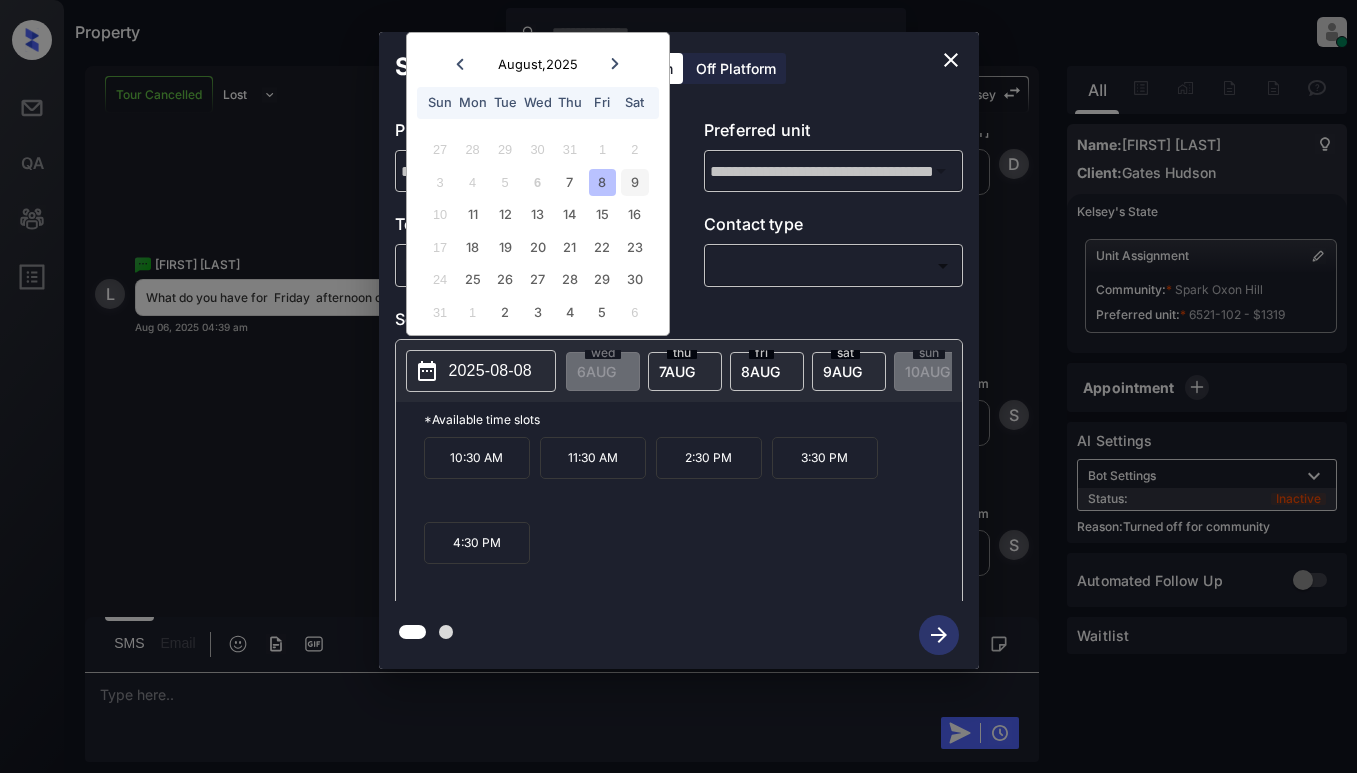 click on "9" at bounding box center (634, 182) 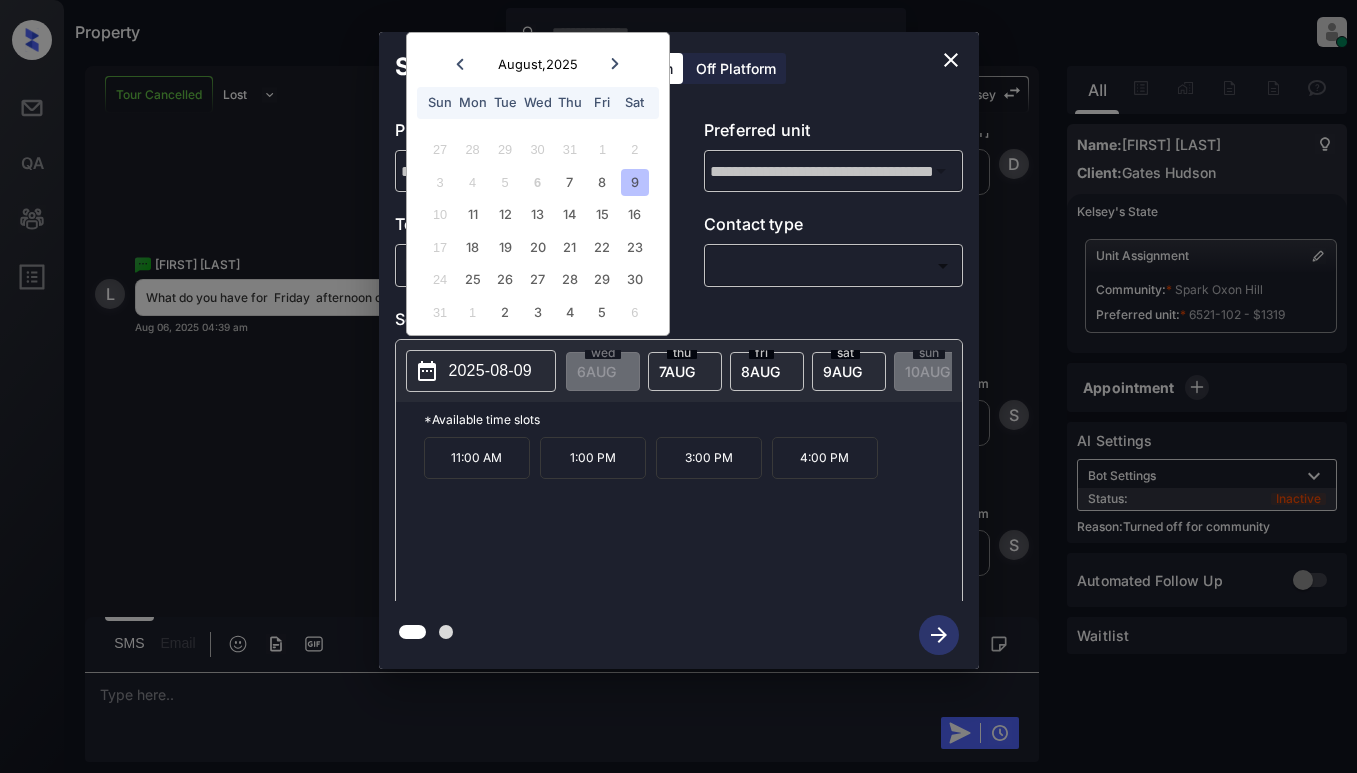 click 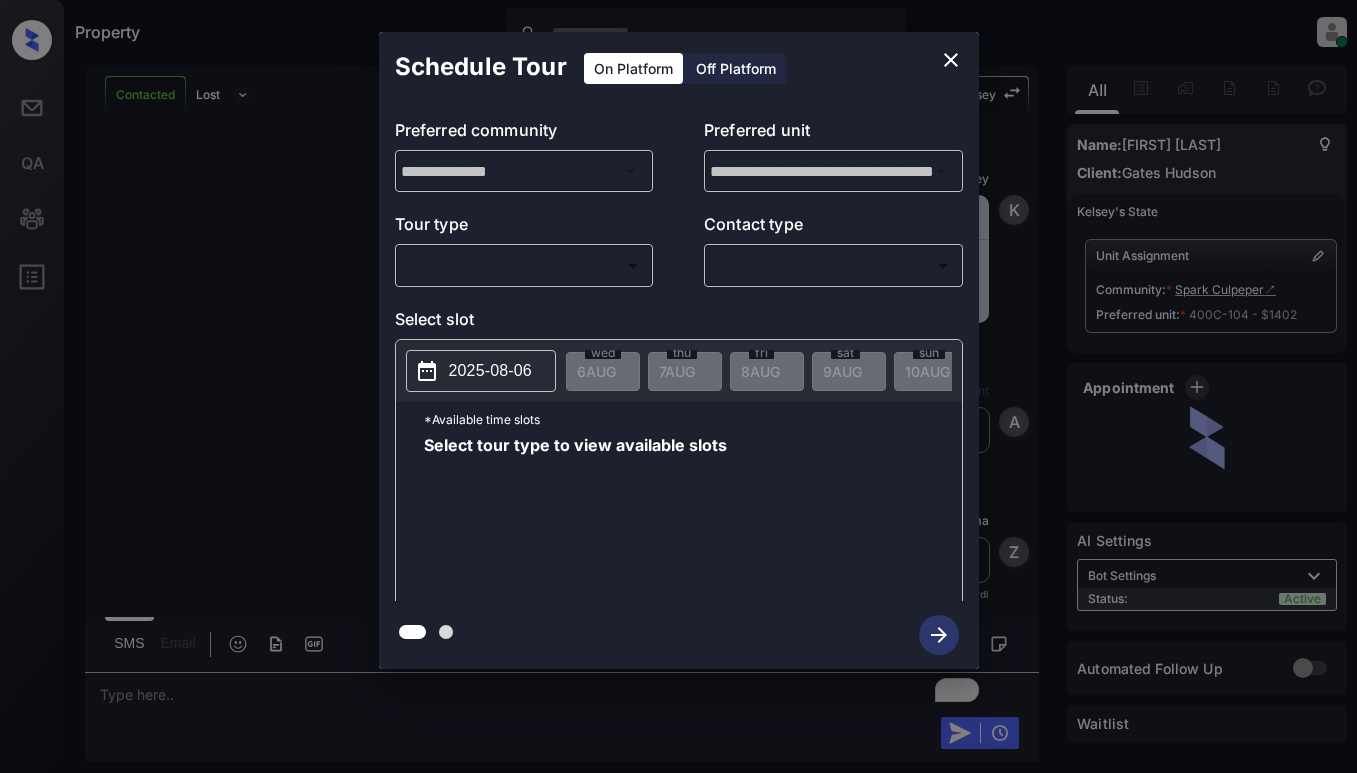 scroll, scrollTop: 0, scrollLeft: 0, axis: both 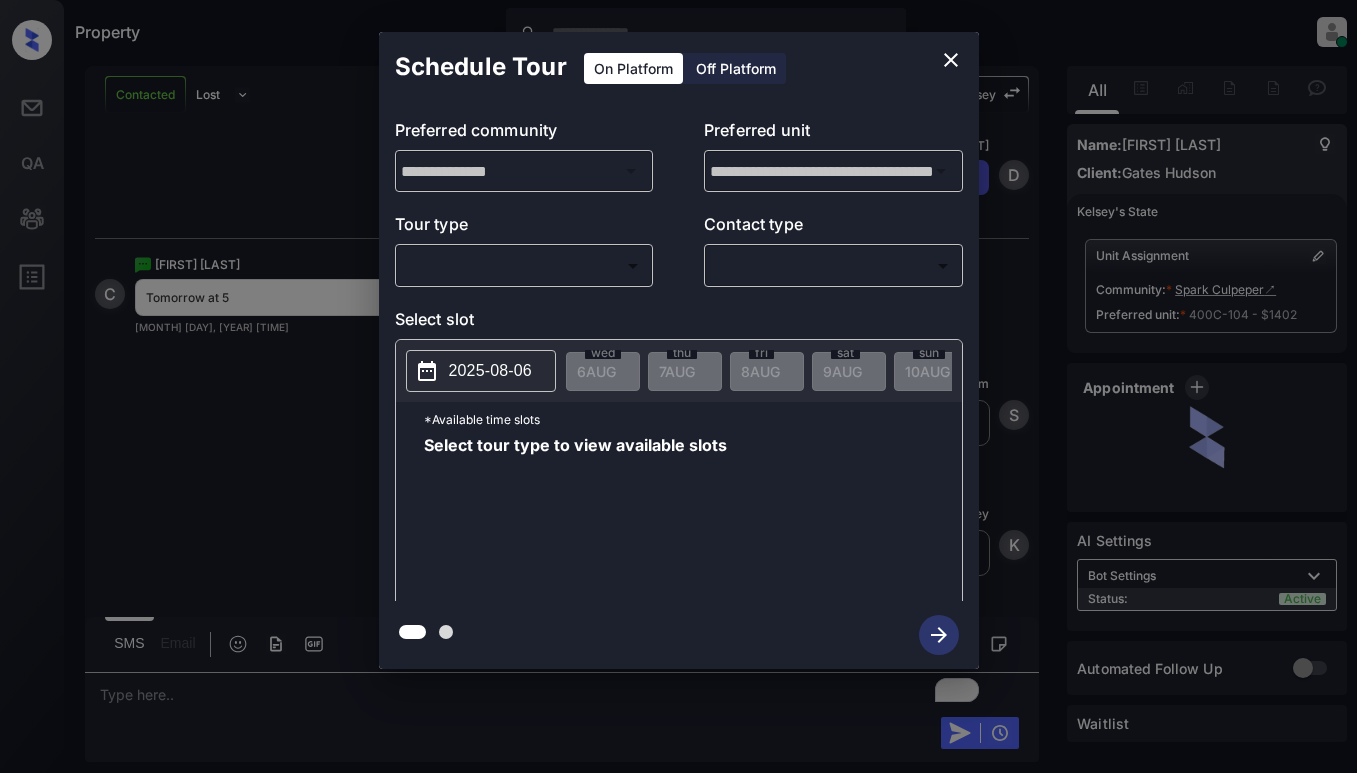 click on "Property [LAST] [LAST] Online Set yourself   offline Set yourself   on break Profile Switch to  light  mode Sign out Contacted Lost Lead Sentiment: Angry Upon sliding the acknowledgement:  Lead will move to lost stage. * ​ SMS and call option will be set to opt out. AFM will be turned off for the lead. [FIRST] New Message [FIRST] Notes Note: https://conversation.getzuma.com/6892ddf9f61aab26871c351c - Paste this link into your browser to view [FIRST]’s conversation with the prospect [MONTH] [DAY], [YEAR] [TIME] [FIRST] New Message Agent Lead created via leadPoller in Inbound stage. [MONTH] [DAY], [YEAR] [TIME] [FIRST] New Message Agent Lead transferred to leasing agent: [FIRST] [MONTH] [DAY], [YEAR] [TIME]  Sync'd w  yardi [FIRST] New Message Agent AFM Request sent to [FIRST]. [MONTH] [DAY], [YEAR] [TIME] [FIRST] New Message Agent Notes Note: [MONTH] [DAY], [YEAR] [TIME] [FIRST] New Message [FIRST] Hi [FIRST]. This is [FIRST] with [COMPANY]. We’d love to have you come tour with us. What’s a good day and time for you? [MONTH] [DAY], [YEAR] [TIME]   | TemplateAFMSms [FIRST] New Message" at bounding box center (678, 386) 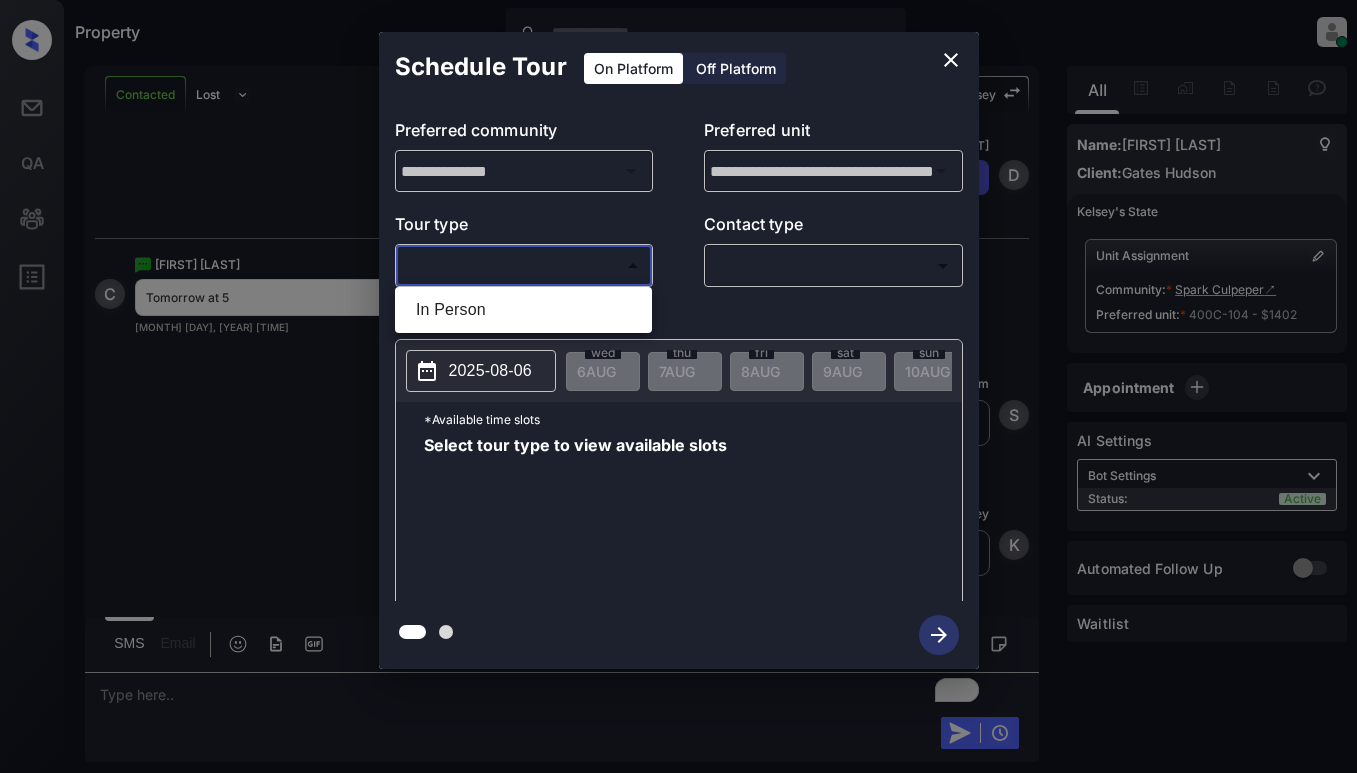 click on "In Person" at bounding box center (523, 310) 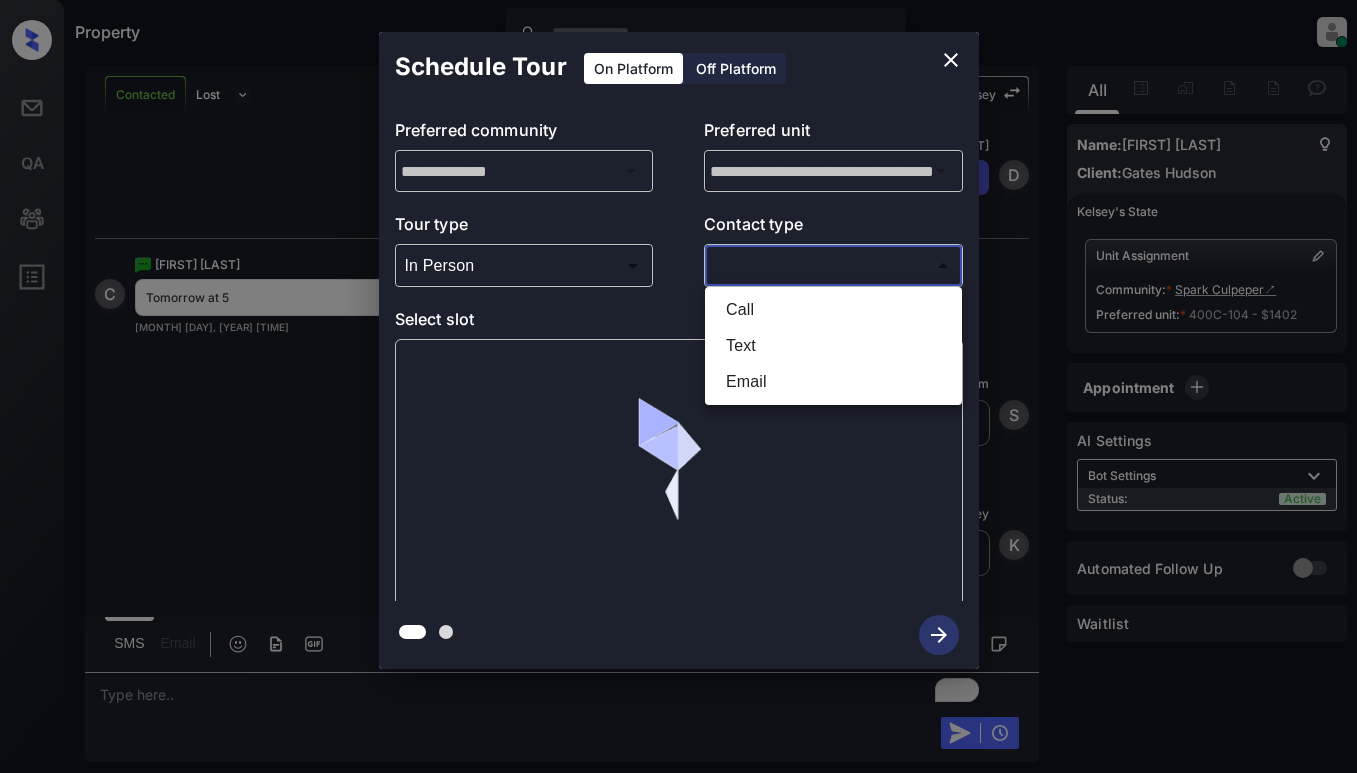 click on "Property Dominic Ceralde Online Set yourself   offline Set yourself   on break Profile Switch to  light  mode Sign out Contacted Lost Lead Sentiment: Angry Upon sliding the acknowledgement:  Lead will move to lost stage. * ​ SMS and call option will be set to opt out. AFM will be turned off for the lead. Kelsey New Message Kelsey Notes Note: https://conversation.getzuma.com/6892ddf9f61aab26871c351c - Paste this link into your browser to view Kelsey’s conversation with the prospect Aug 05, 2025 09:45 pm K New Message Agent Lead created via leadPoller in Inbound stage. Aug 05, 2025 09:45 pm A New Message Zuma Lead transferred to leasing agent: kelsey Aug 05, 2025 09:45 pm  Sync'd w  yardi Z New Message Agent AFM Request sent to Kelsey. Aug 05, 2025 09:45 pm A New Message Agent Notes Note: Aug 05, 2025 09:45 pm A New Message Kelsey Hi Cristy. This is Joy with Spark Culpeper. We’d love to have you come tour with us. What’s a good day and time for you? Aug 05, 2025 09:45 pm   | TemplateAFMSms K New Message" at bounding box center [678, 386] 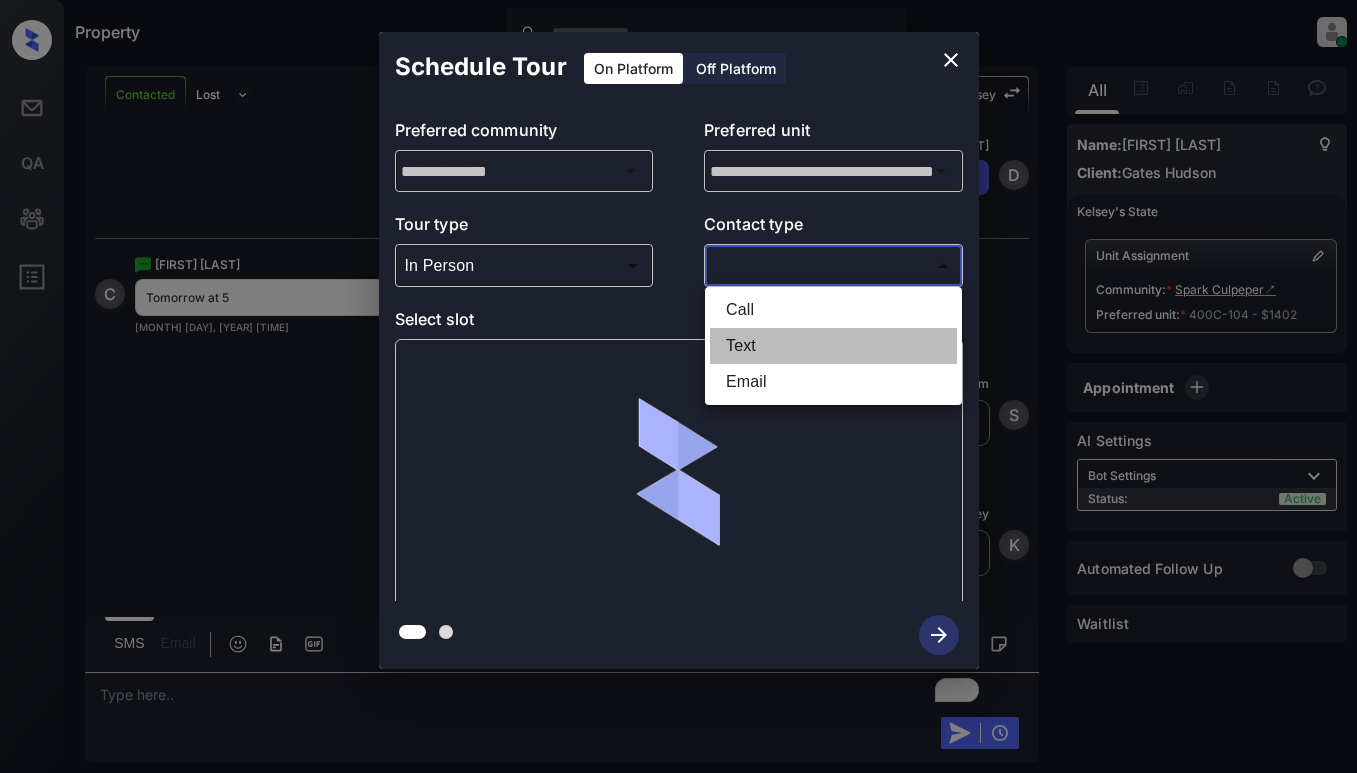 click on "Text" at bounding box center (833, 346) 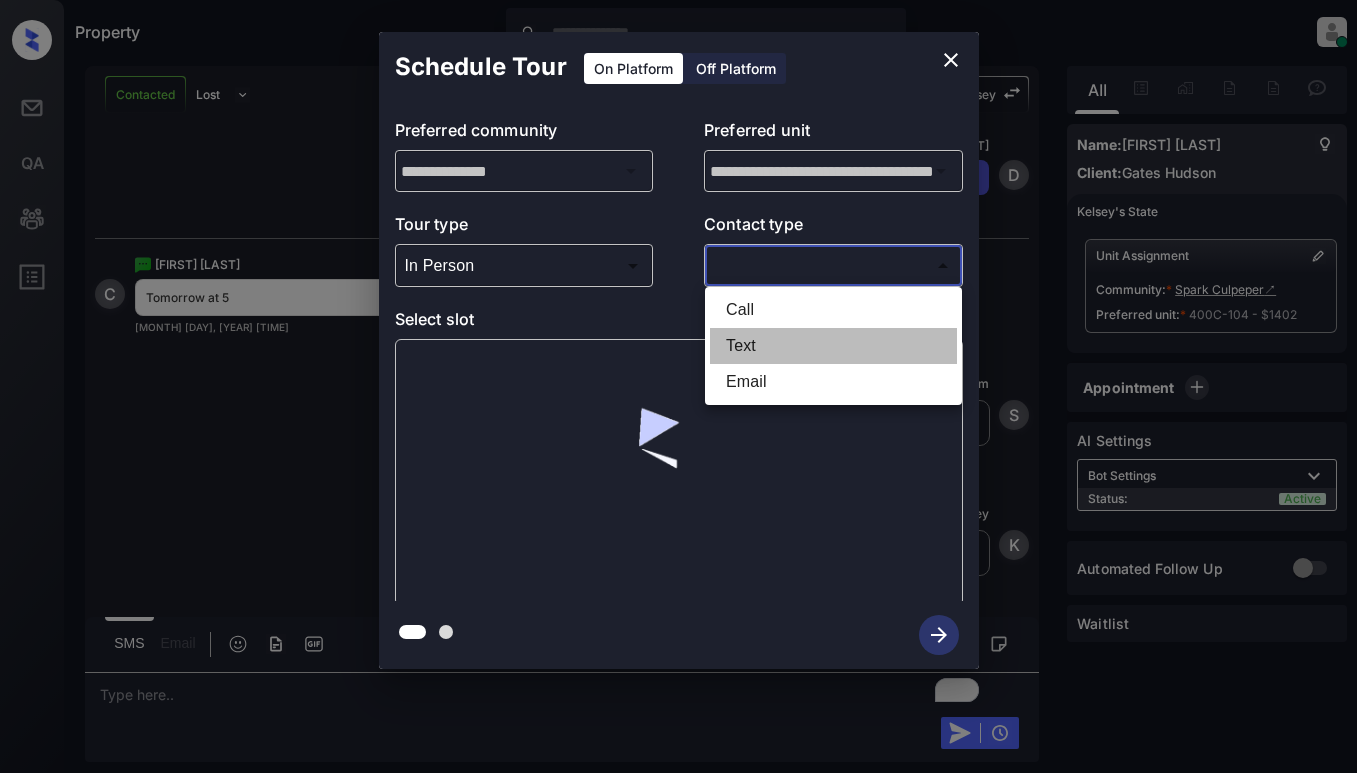 type on "****" 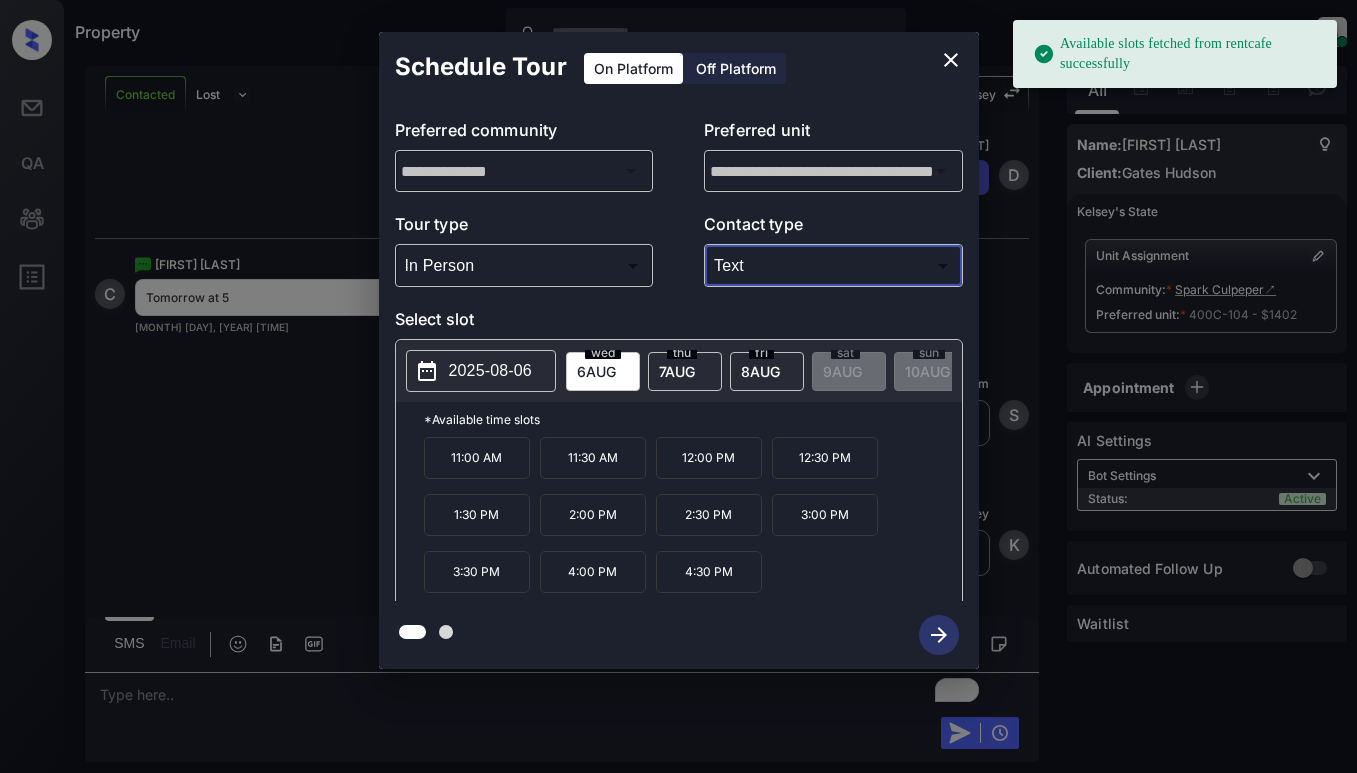 click on "2025-08-06" at bounding box center [490, 371] 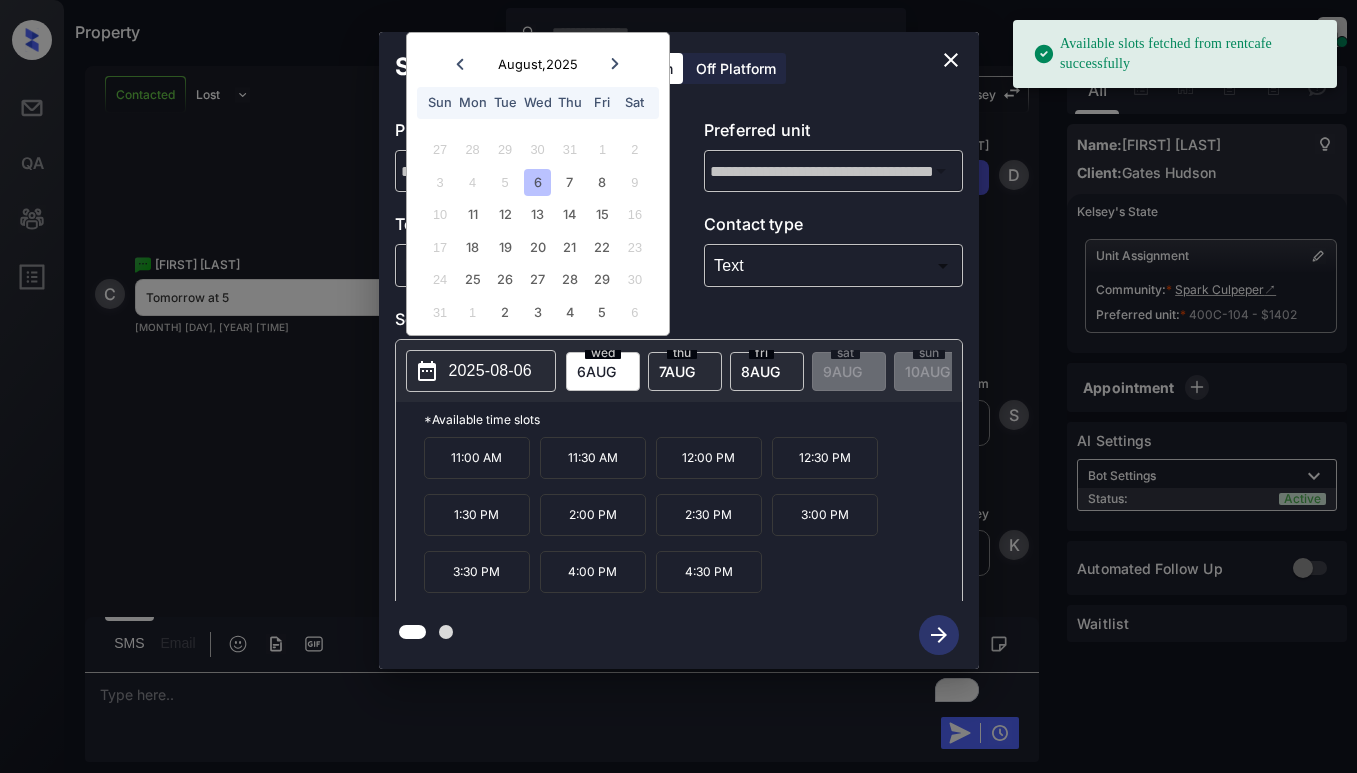 click on "2025-08-06" at bounding box center (490, 371) 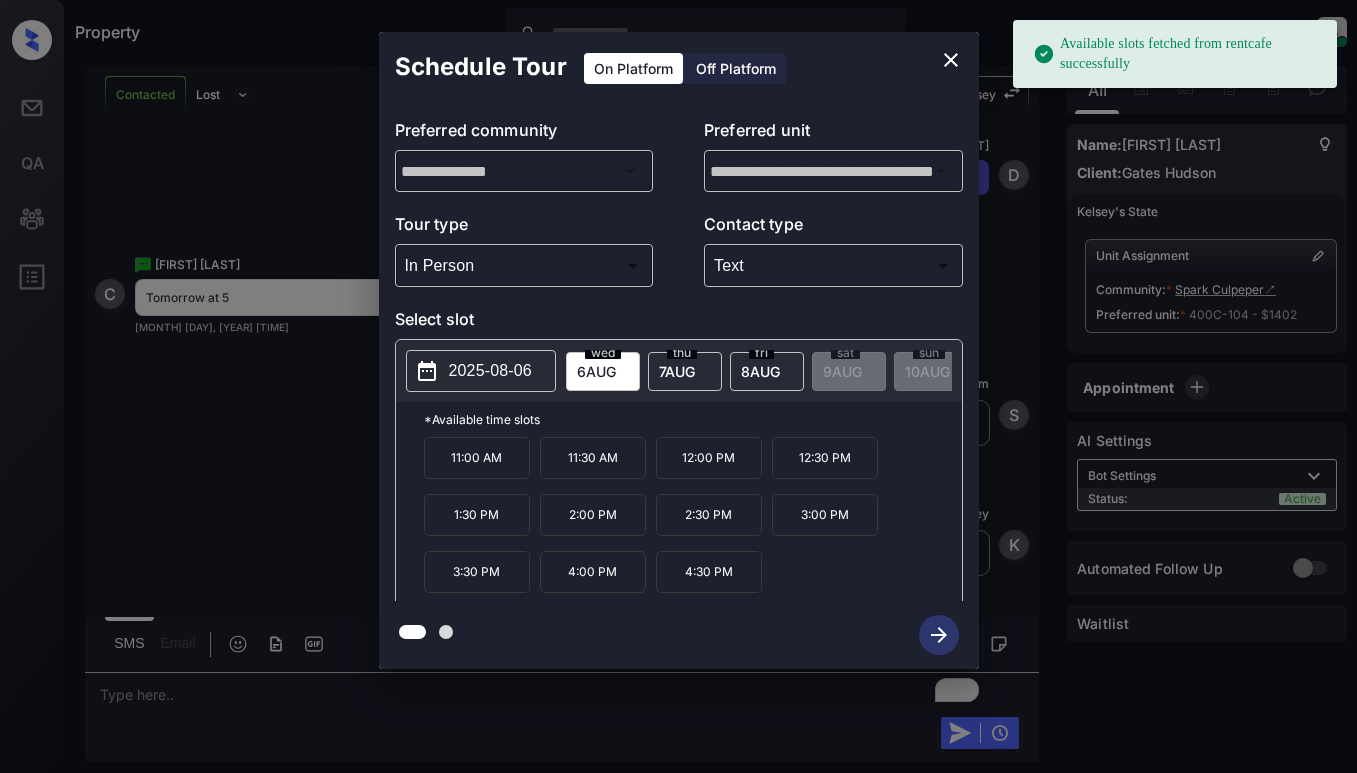 click on "7 AUG" at bounding box center [596, 371] 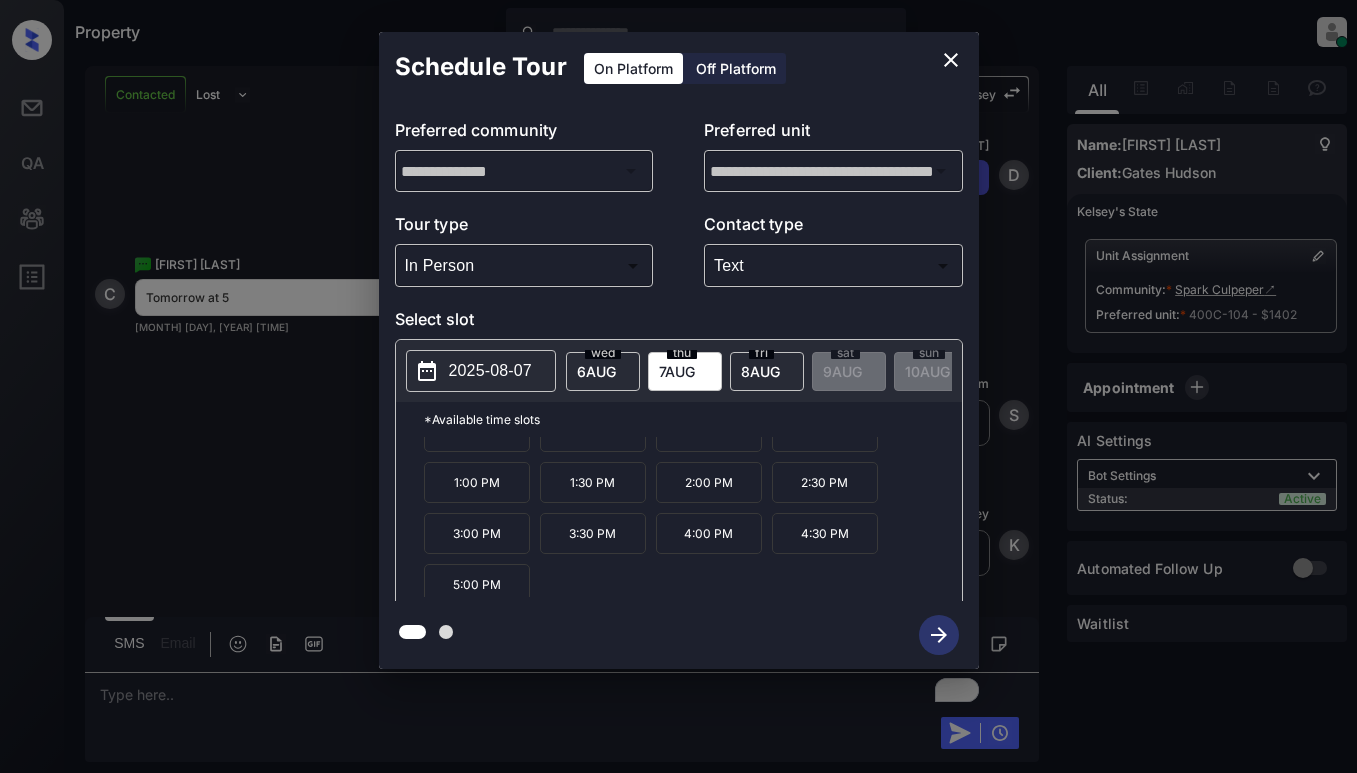 scroll, scrollTop: 85, scrollLeft: 0, axis: vertical 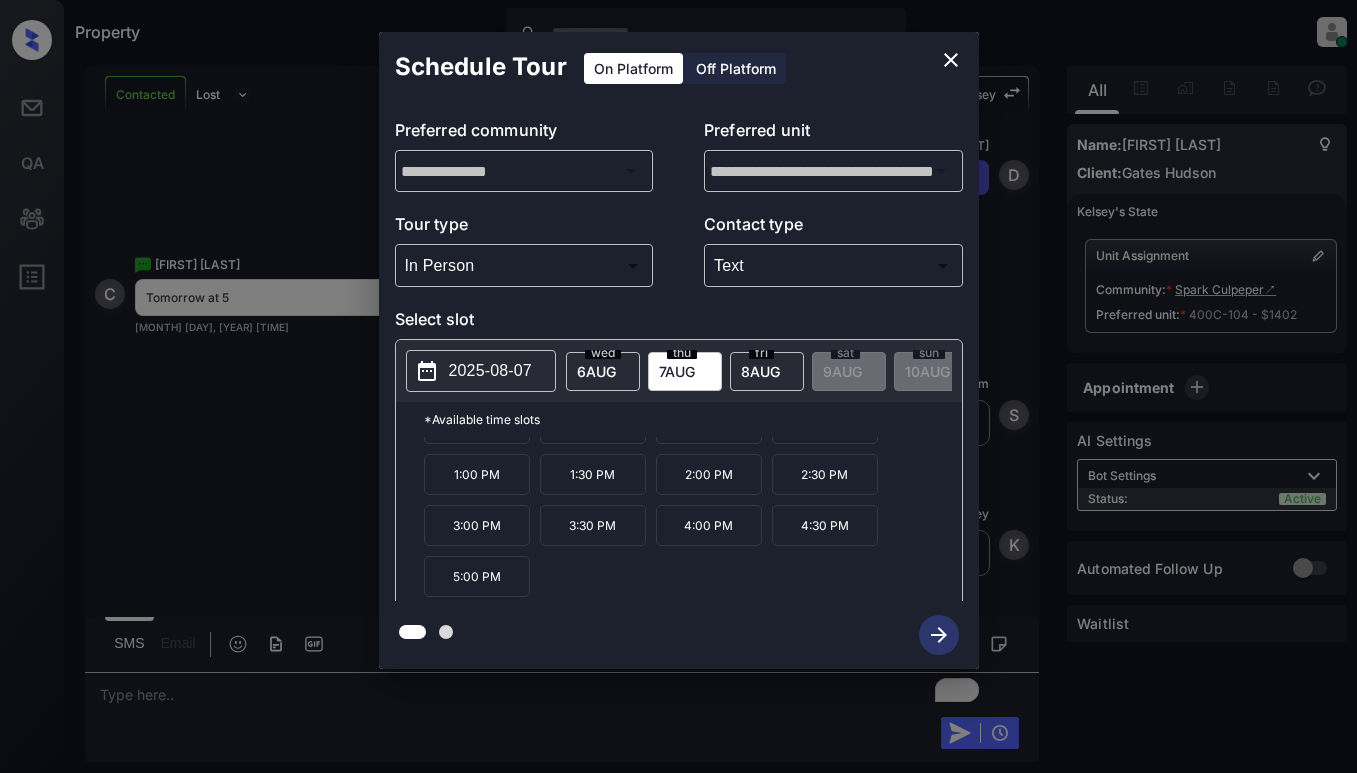 click on "5:00 PM" at bounding box center [477, 576] 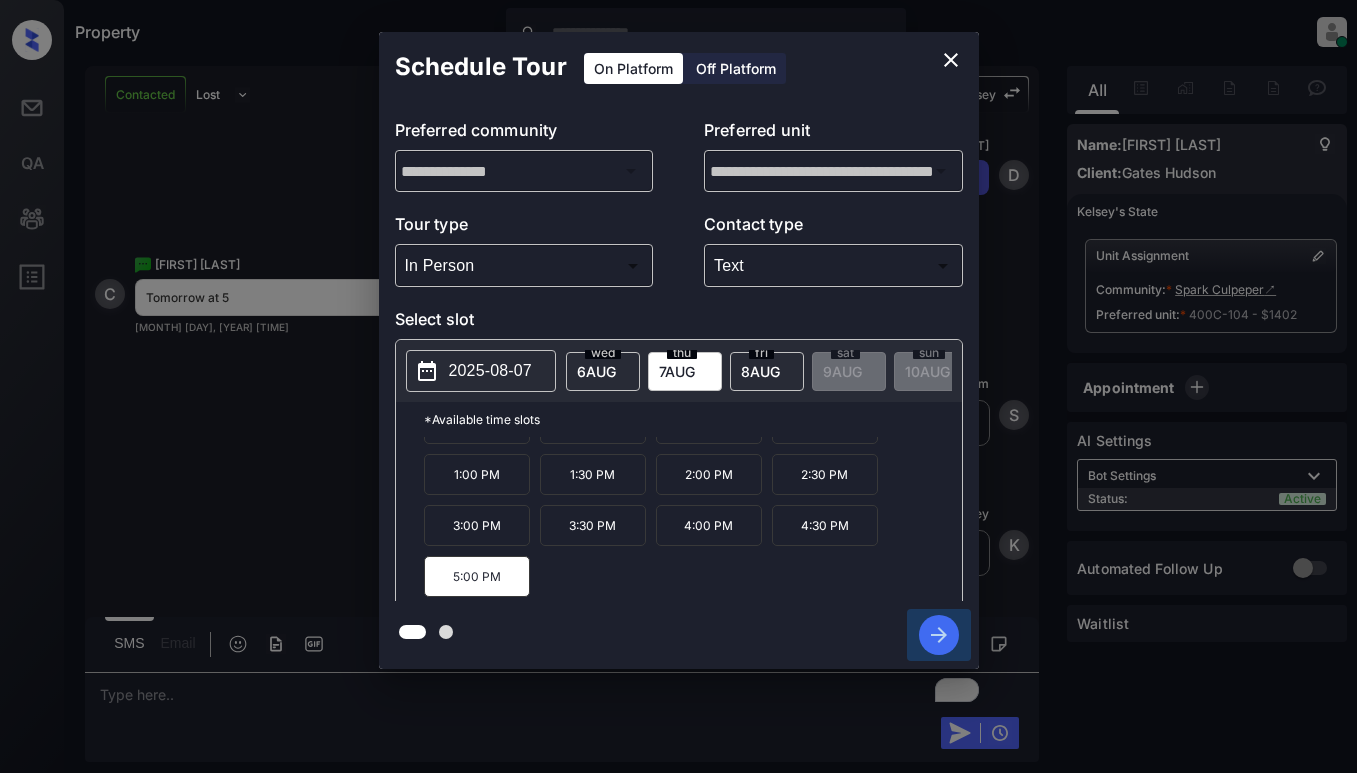 click 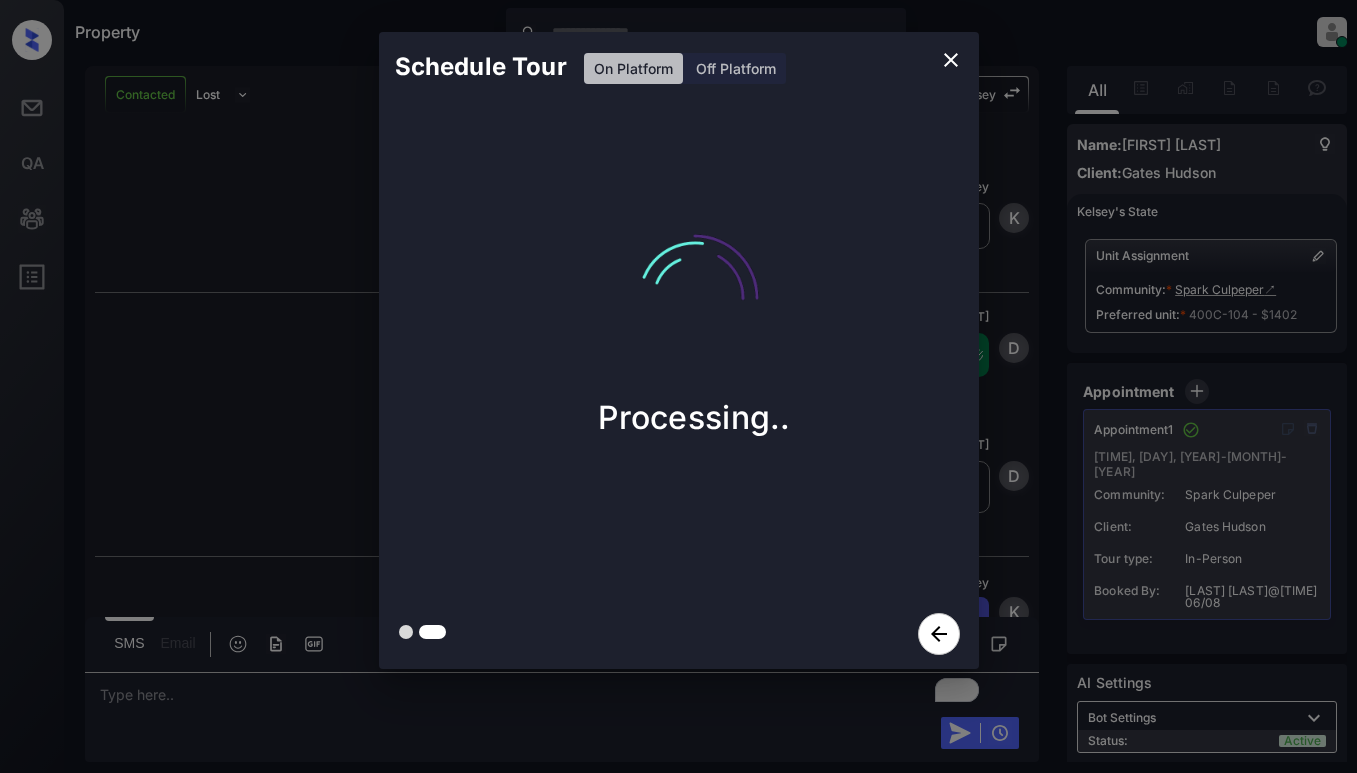 scroll, scrollTop: 7925, scrollLeft: 0, axis: vertical 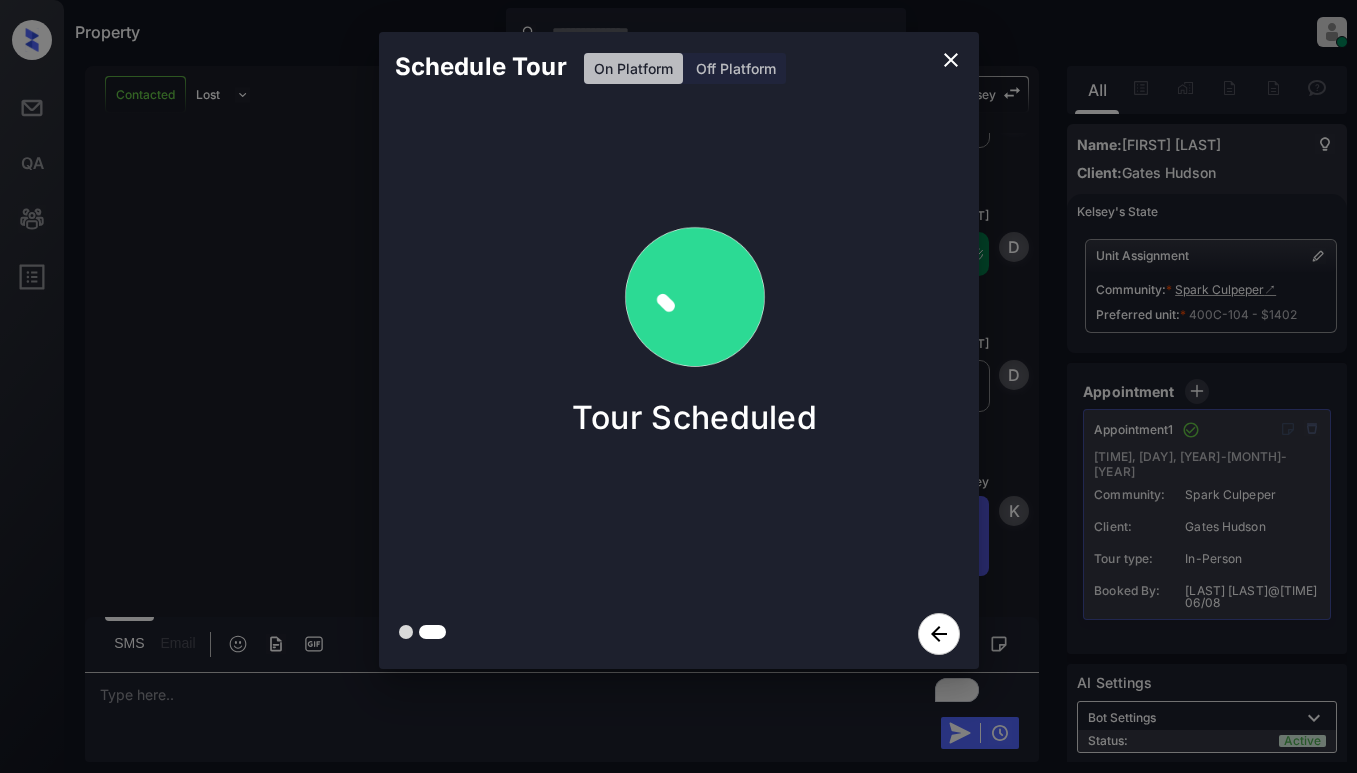 click on "Schedule Tour On Platform Off Platform Tour Scheduled" at bounding box center [678, 350] 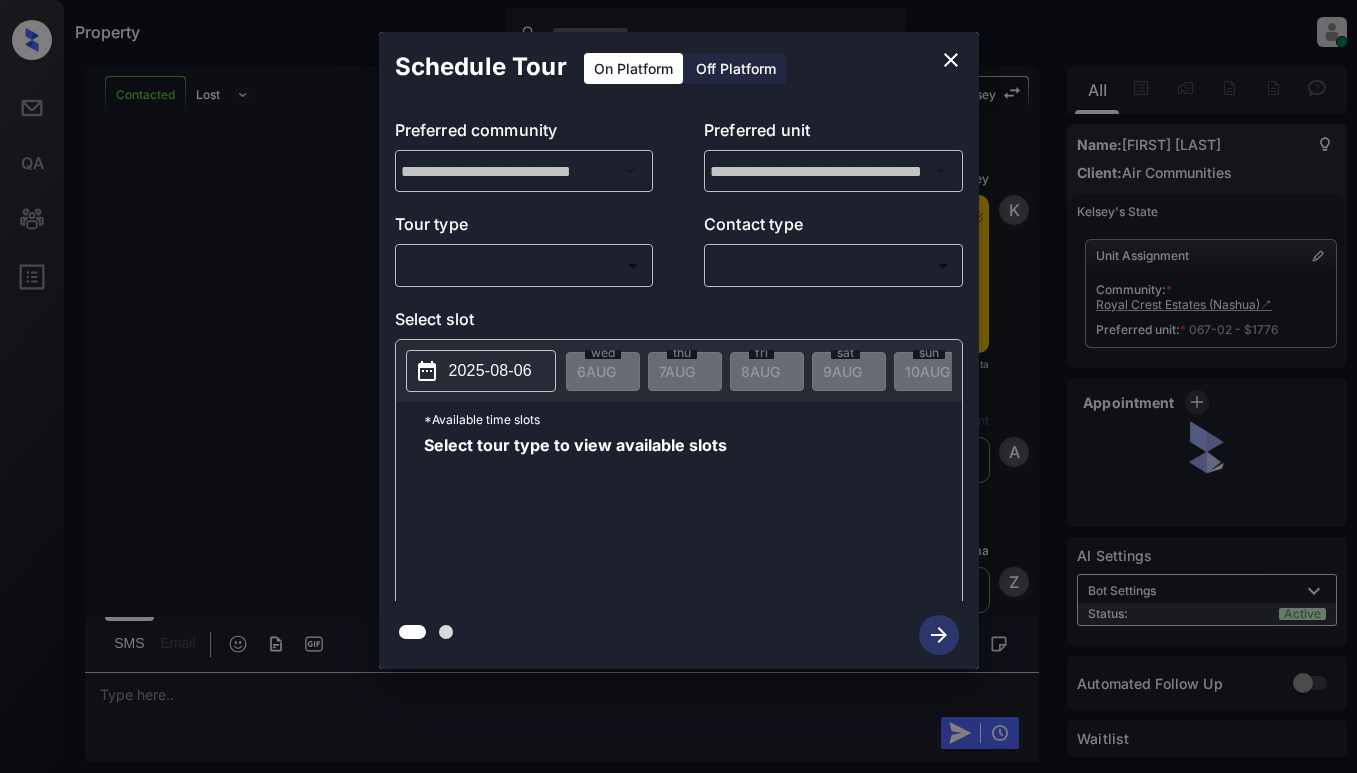 scroll, scrollTop: 0, scrollLeft: 0, axis: both 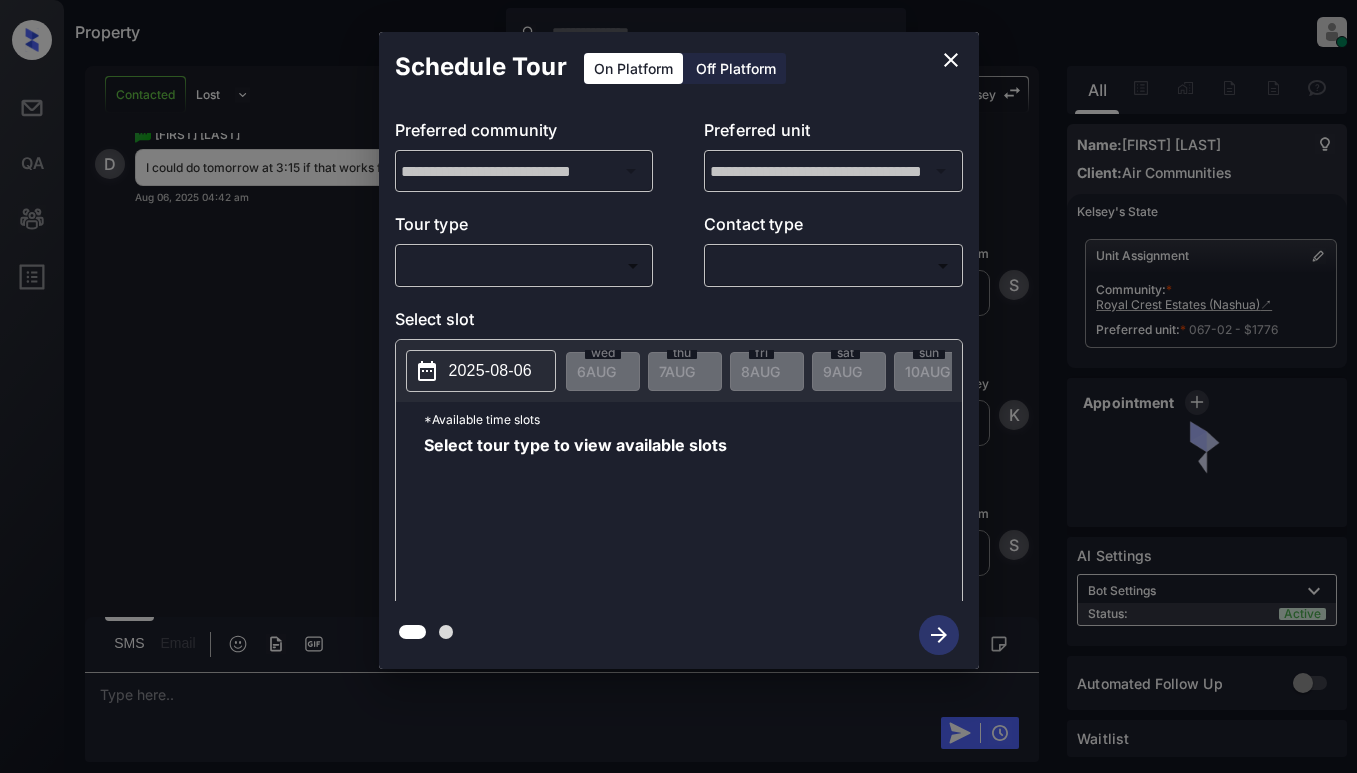click on "Property [FIRST] [LAST] Online Set yourself   offline Set yourself   on break Profile Switch to  light  mode Sign out Contacted Lost Lead Sentiment: Angry Upon sliding the acknowledgement:  Lead will move to lost stage. * ​ SMS and call option will be set to opt out. AFM will be turned off for the lead. [FIRST] New Message [FIRST] Notes Note:  https://conversation.getzuma.com/689298f18bd0140a82f72198  - Paste this link into your browser to view [FIRST]’s conversation with the prospect Aug 05, 2025 04:51 pm  Sync'd w  entrata K New Message Agent Lead created via emailParser in Inbound stage. Aug 05, 2025 04:51 pm A New Message Zuma Lead transferred to leasing agent: [FIRST] Aug 05, 2025 04:51 pm Z New Message [FIRST] Due to the activation of disableLeadTransfer feature flag, [FIRST] will no longer transfer ownership of this CRM guest card Aug 05, 2025 04:51 pm K New Message Agent AFM Request sent to [FIRST]. Aug 05, 2025 04:51 pm A New Message" at bounding box center (678, 386) 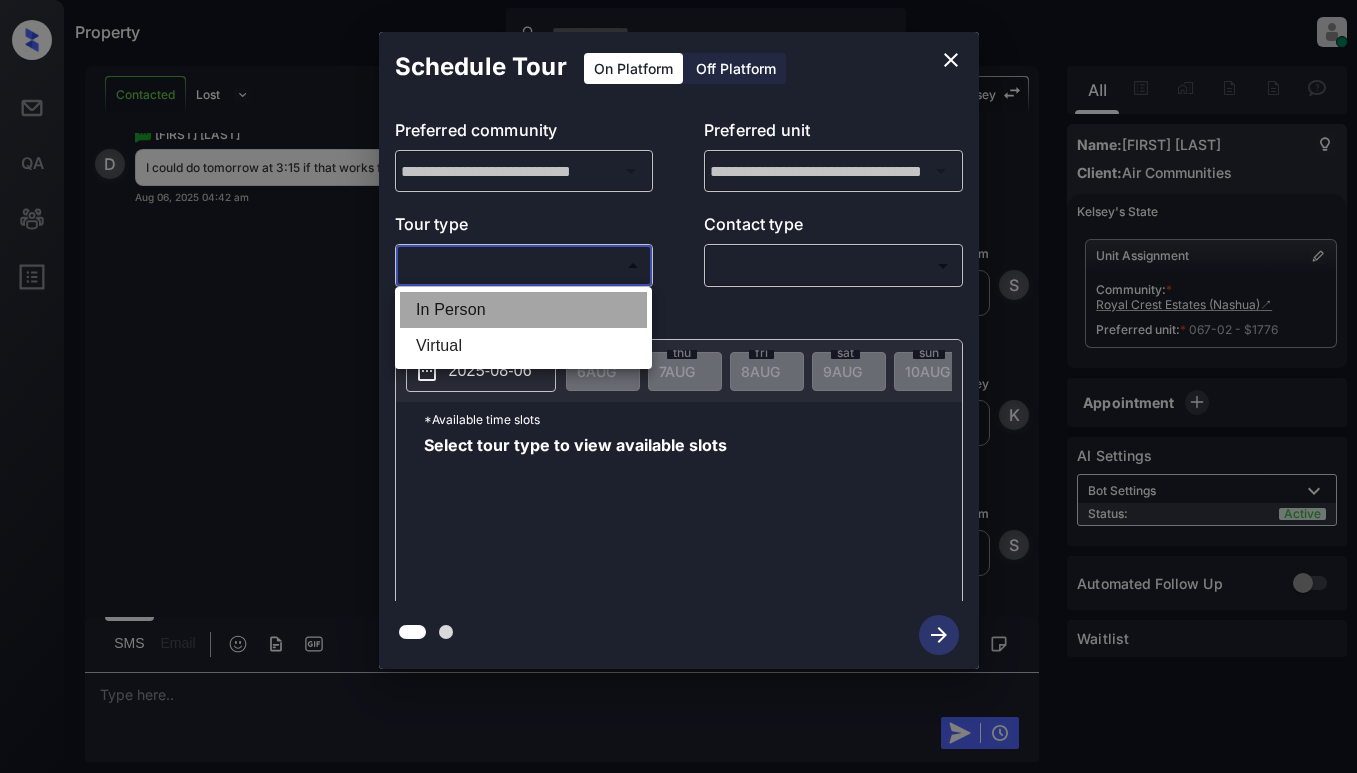 click on "In Person" at bounding box center [523, 310] 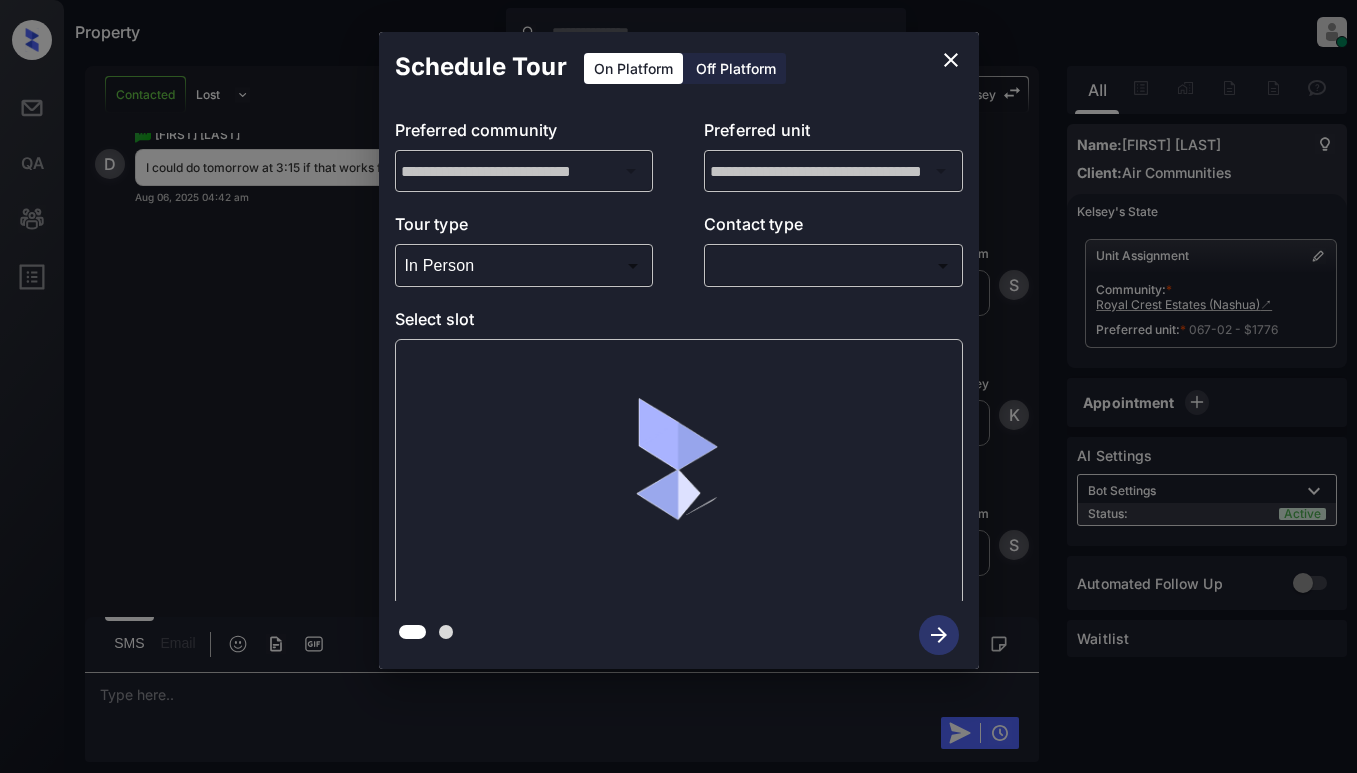 click on "​ ​" at bounding box center (833, 265) 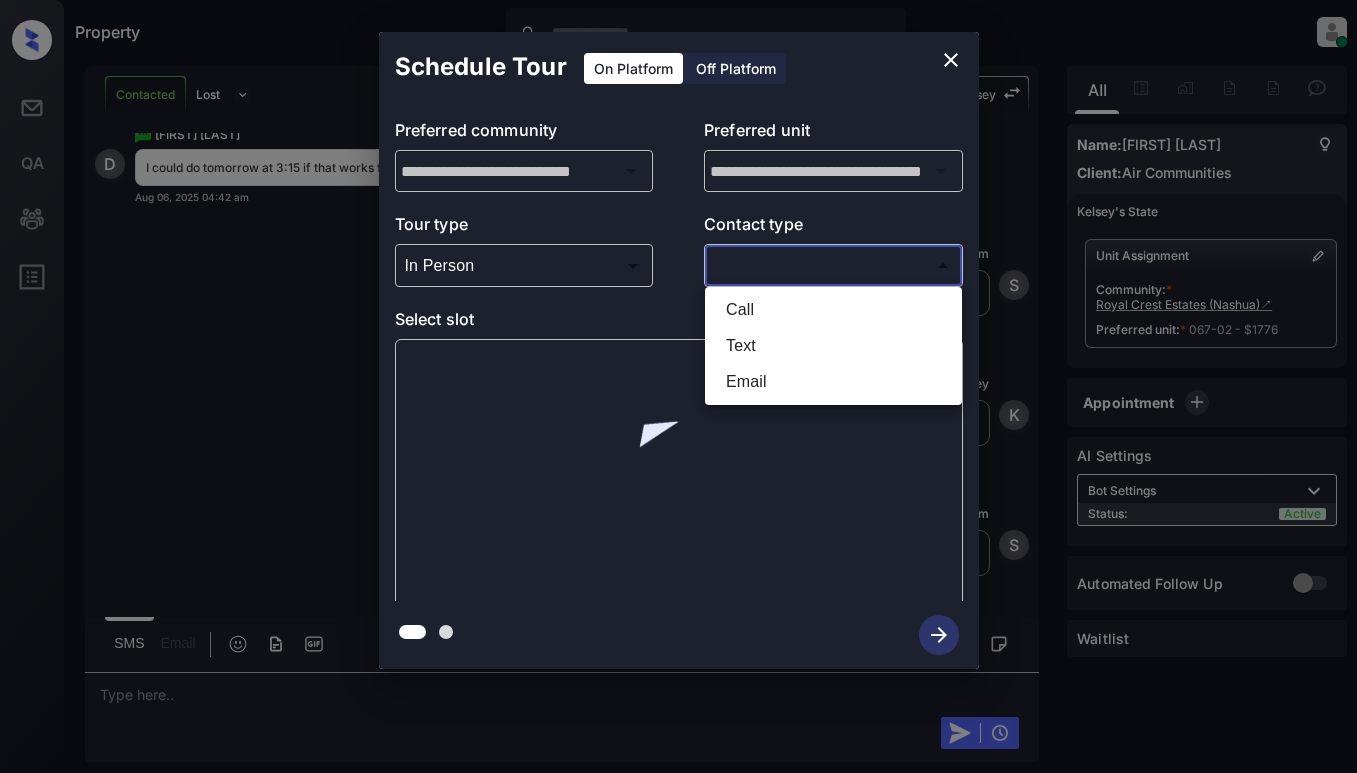 click on "Property [FIRST] [LAST] Online Set yourself   offline Set yourself   on break Profile Switch to  light  mode Sign out Contacted Lost Lead Sentiment: Angry Upon sliding the acknowledgement:  Lead will move to lost stage. * ​ SMS and call option will be set to opt out. AFM will be turned off for the lead. [FIRST] New Message [FIRST] Notes Note:  https://conversation.getzuma.com/689298f18bd0140a82f72198  - Paste this link into your browser to view [FIRST]’s conversation with the prospect Aug 05, 2025 04:51 pm  Sync'd w  entrata K New Message Agent Lead created via emailParser in Inbound stage. Aug 05, 2025 04:51 pm A New Message Zuma Lead transferred to leasing agent: [FIRST] Aug 05, 2025 04:51 pm Z New Message [FIRST] Due to the activation of disableLeadTransfer feature flag, [FIRST] will no longer transfer ownership of this CRM guest card Aug 05, 2025 04:51 pm K New Message Agent AFM Request sent to [FIRST]. Aug 05, 2025 04:51 pm A New Message" at bounding box center [678, 386] 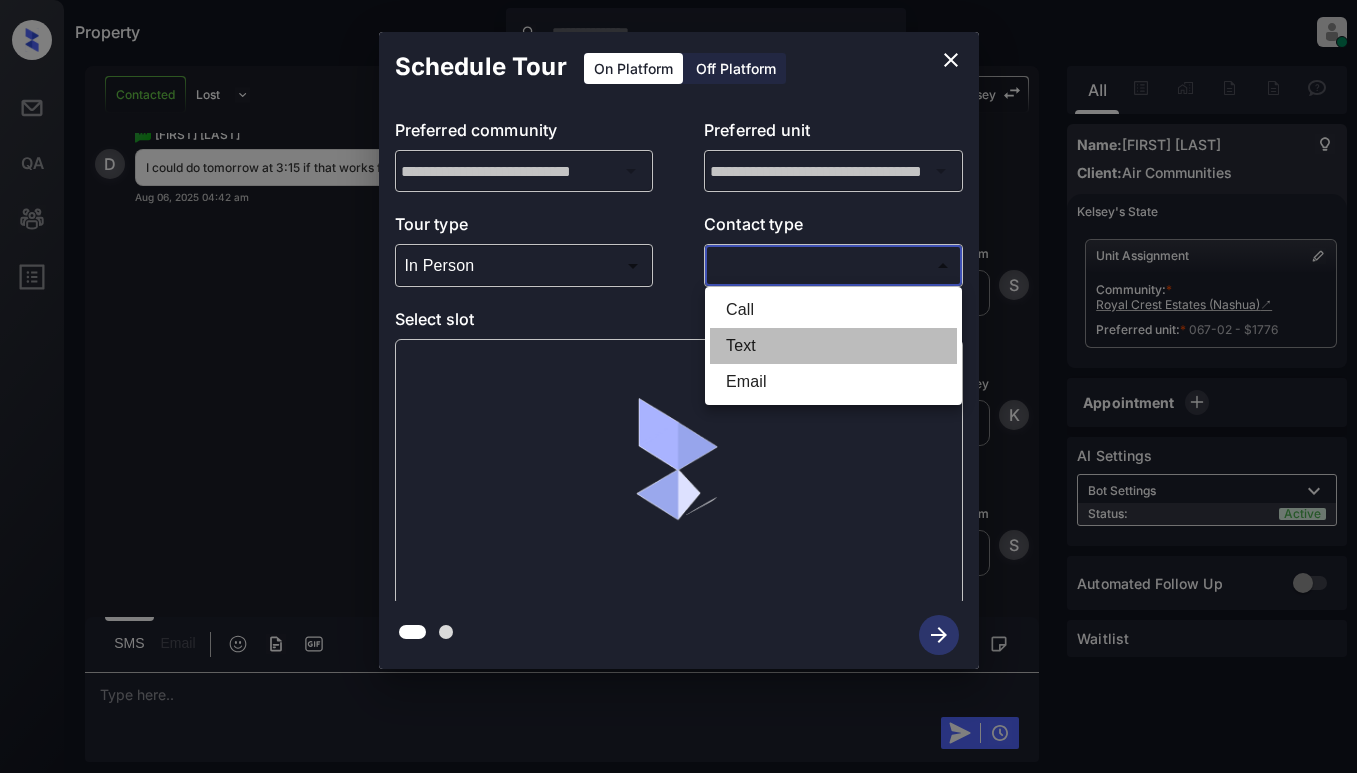 click on "Text" at bounding box center (833, 346) 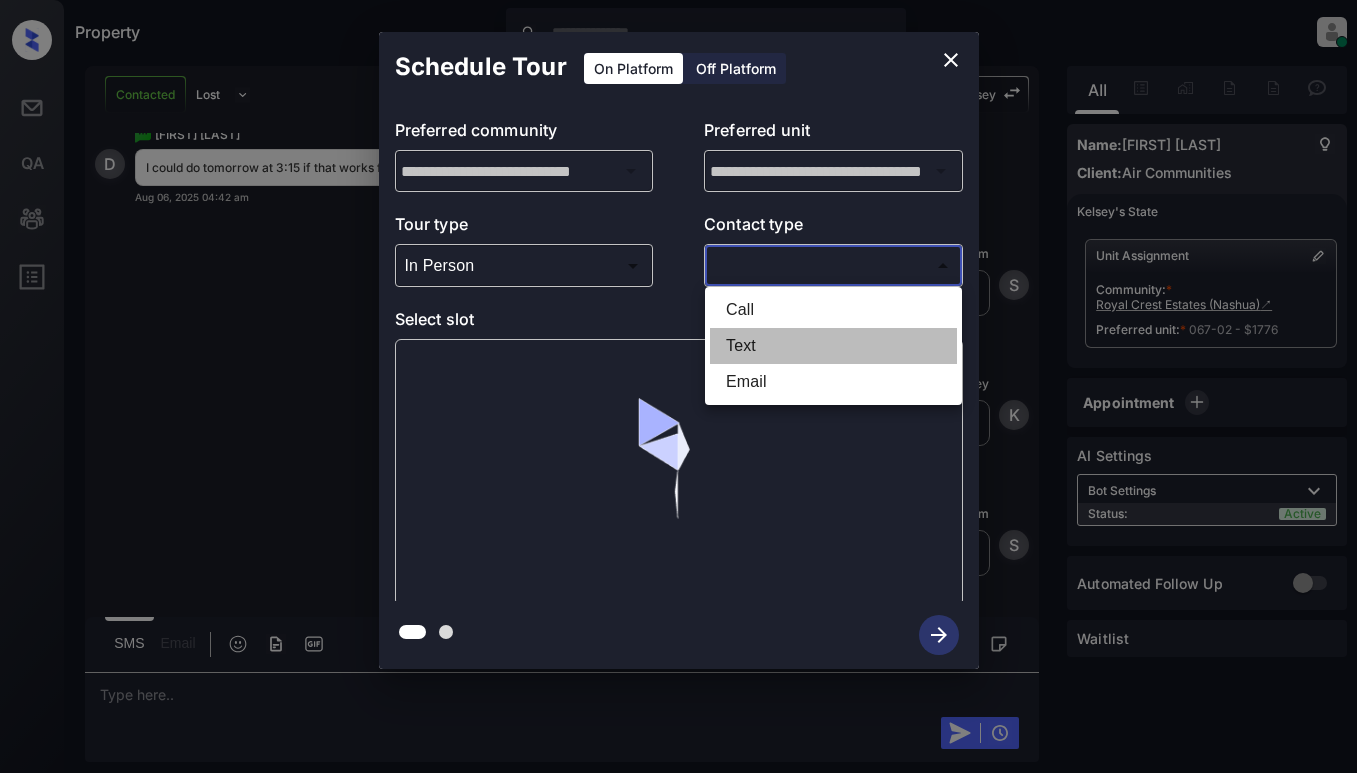 type on "****" 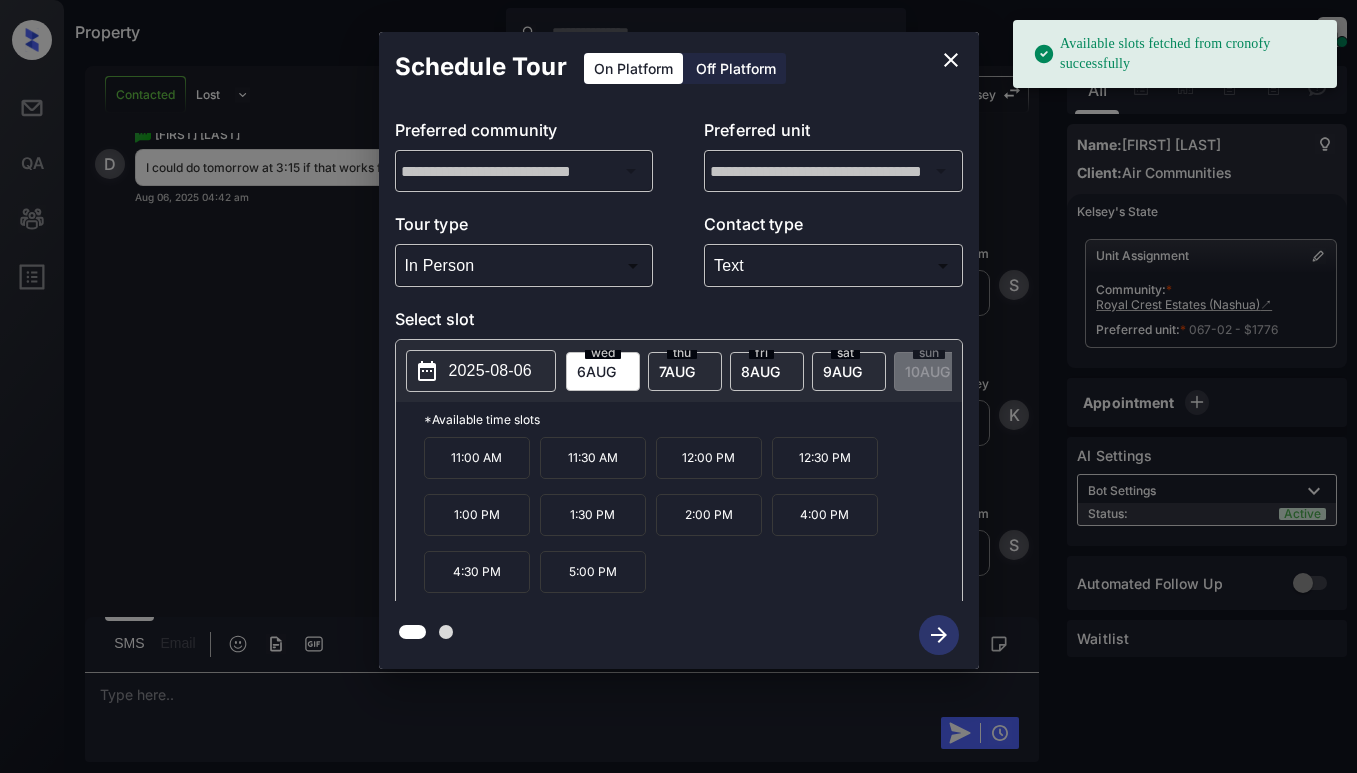click on "7 AUG" at bounding box center (596, 371) 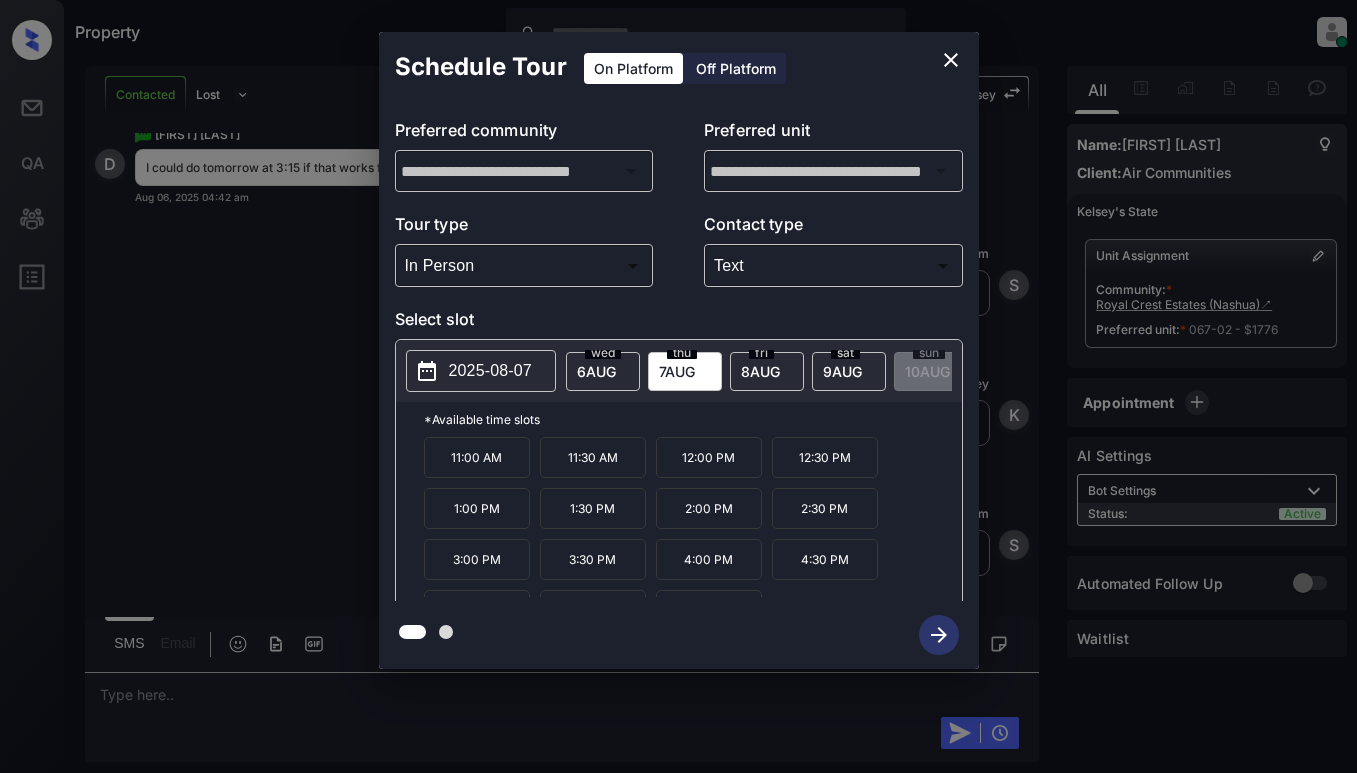 scroll, scrollTop: 34, scrollLeft: 0, axis: vertical 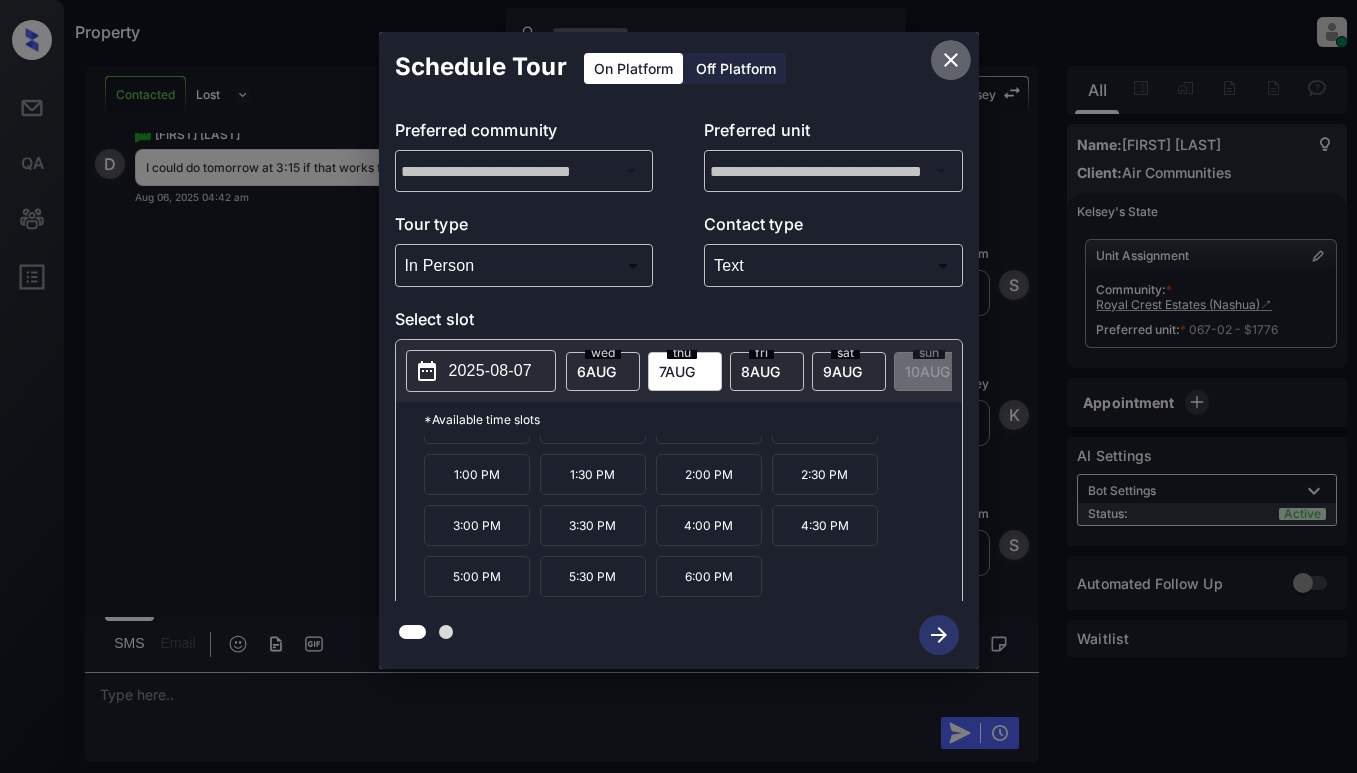 click 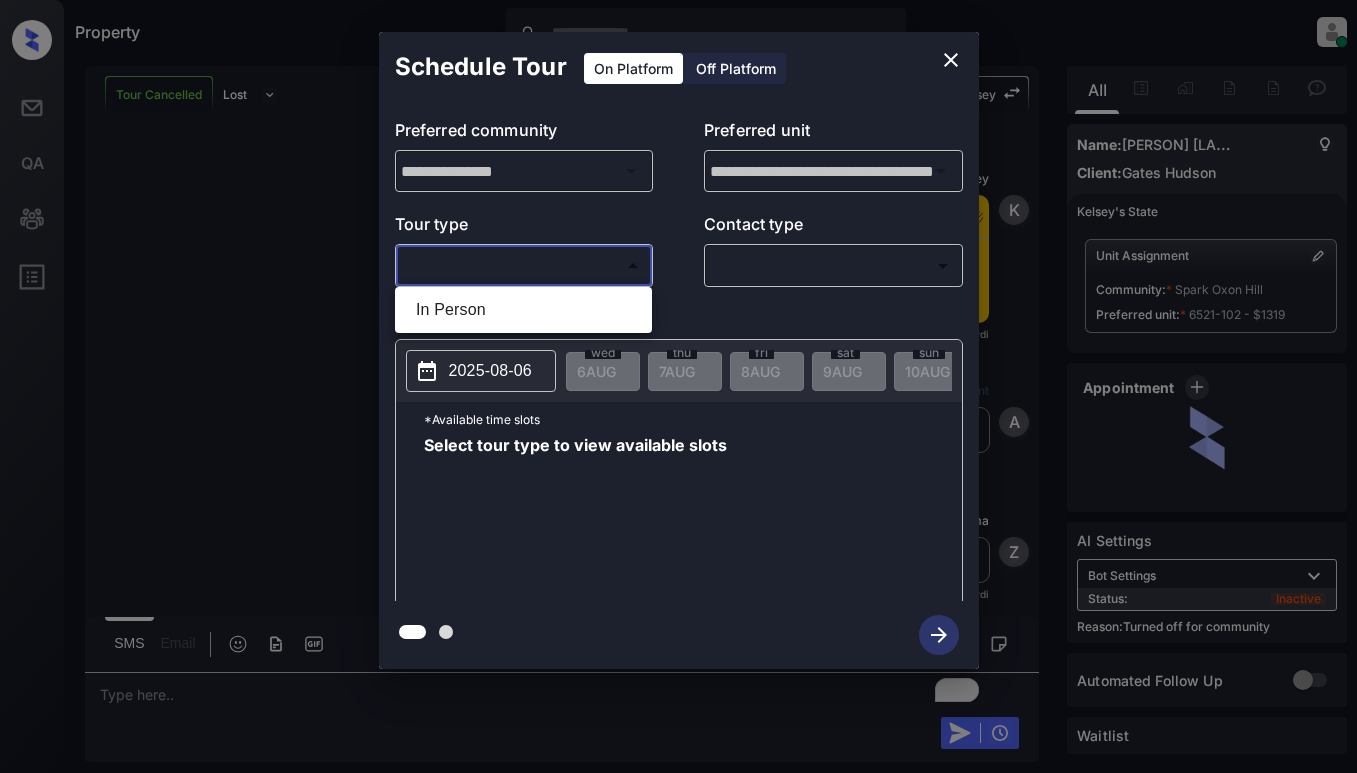 click on "Property [PERSON] [LAST] Online Set yourself   offline Set yourself   on break Profile Switch to  light  mode Sign out Tour Cancelled Lost Lead Sentiment: Angry Upon sliding the acknowledgement:  Lead will move to lost stage. * ​ SMS and call option will be set to opt out. AFM will be turned off for the lead. [PERSON] New Message [PERSON] Notes Note: https://conversation.getzuma.com/688555e2e2105c90860d626c - Paste this link into your browser to view [PERSON]’s conversation with the prospect [MONTH] 26, 2025 03:25 pm  Sync'd w  yardi K New Message Agent Lead created via leadPoller in Inbound stage. [MONTH] 26, 2025 03:25 pm A New Message Zuma Lead transferred to leasing agent: [PERSON] [MONTH] 26, 2025 03:25 pm  Sync'd w  yardi Z New Message Agent AFM Request sent to [PERSON]. [MONTH] 26, 2025 03:25 pm A New Message Agent Notes Note: ILS Note:
Interested in property: Gates Hudson - Spark Oxon Hill -
Hey! I'm interested in renting 6441 Livingston Rd and would like to learn more. [MONTH] 26, 2025 03:25 pm A New Message [PERSON]   yardi K" at bounding box center (678, 386) 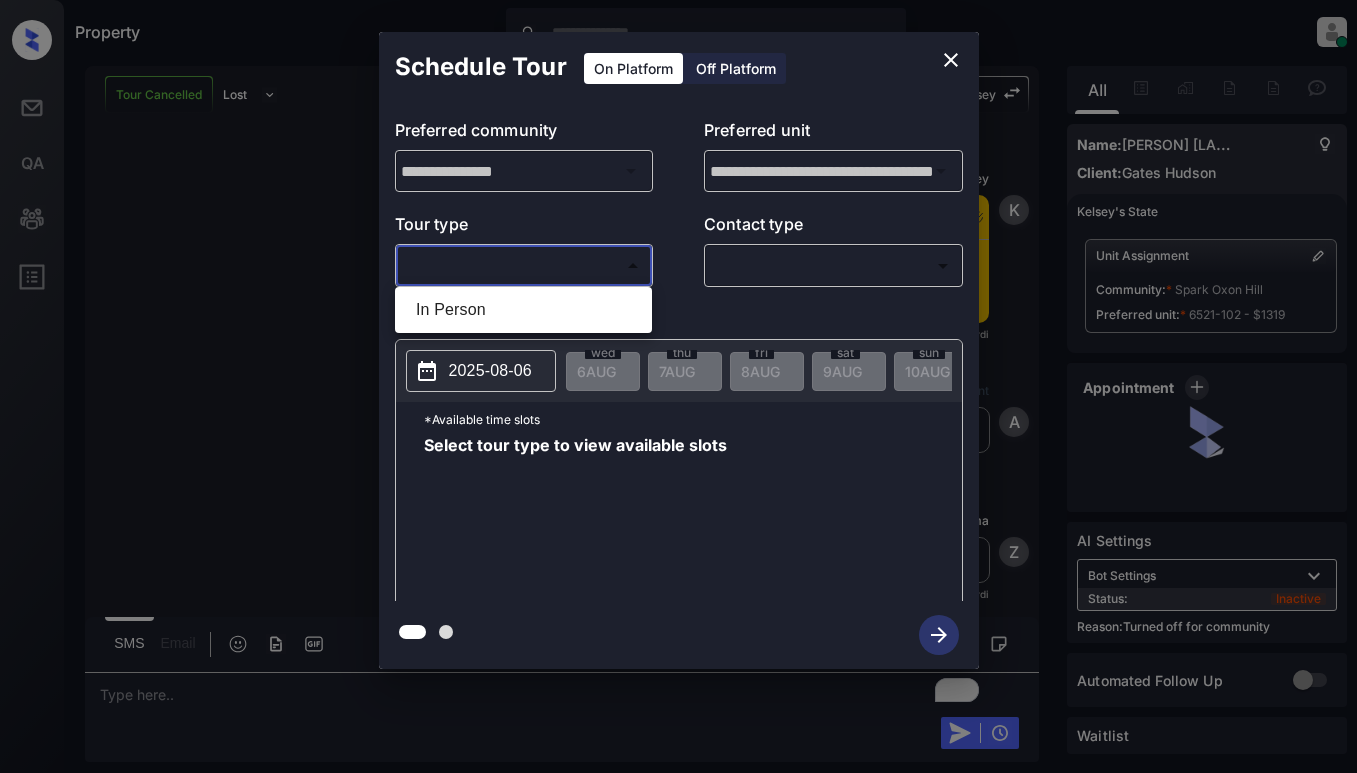 scroll, scrollTop: 0, scrollLeft: 0, axis: both 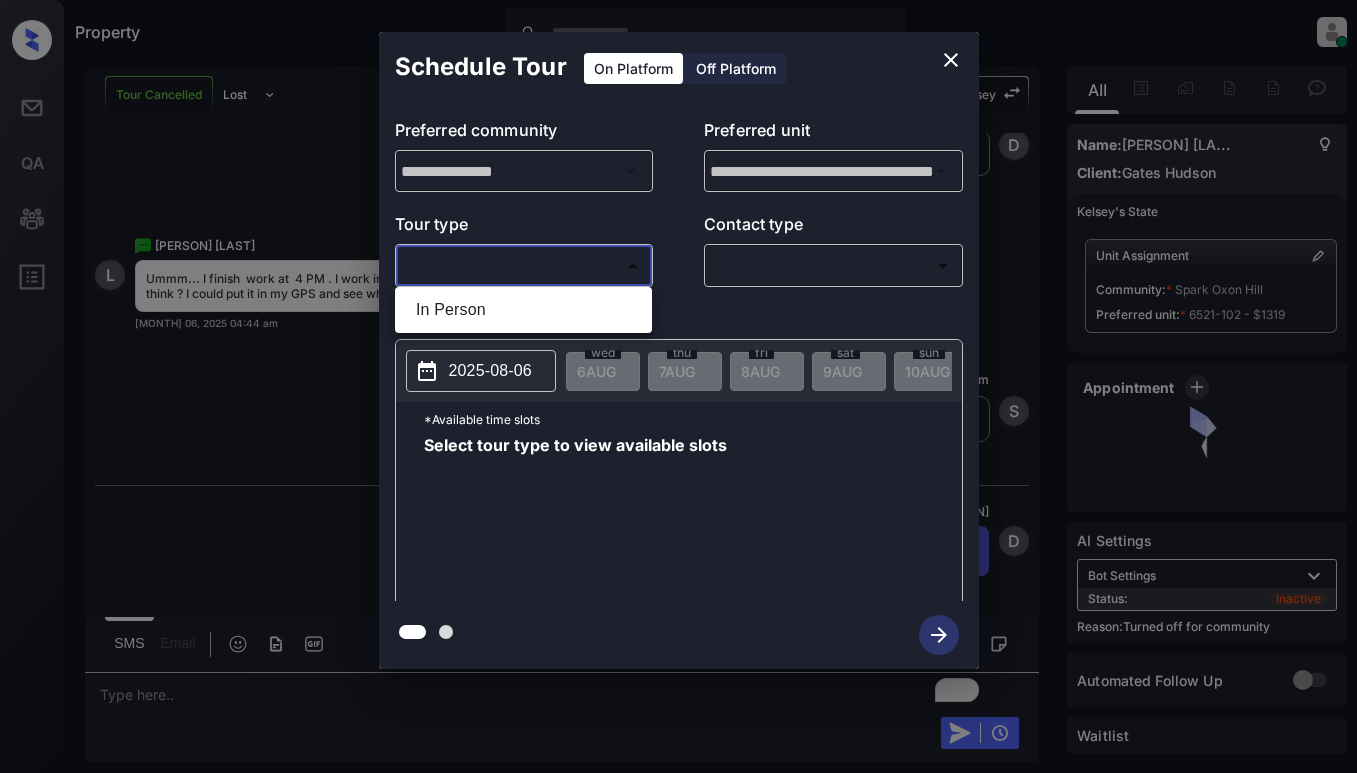 click on "In Person" at bounding box center [523, 310] 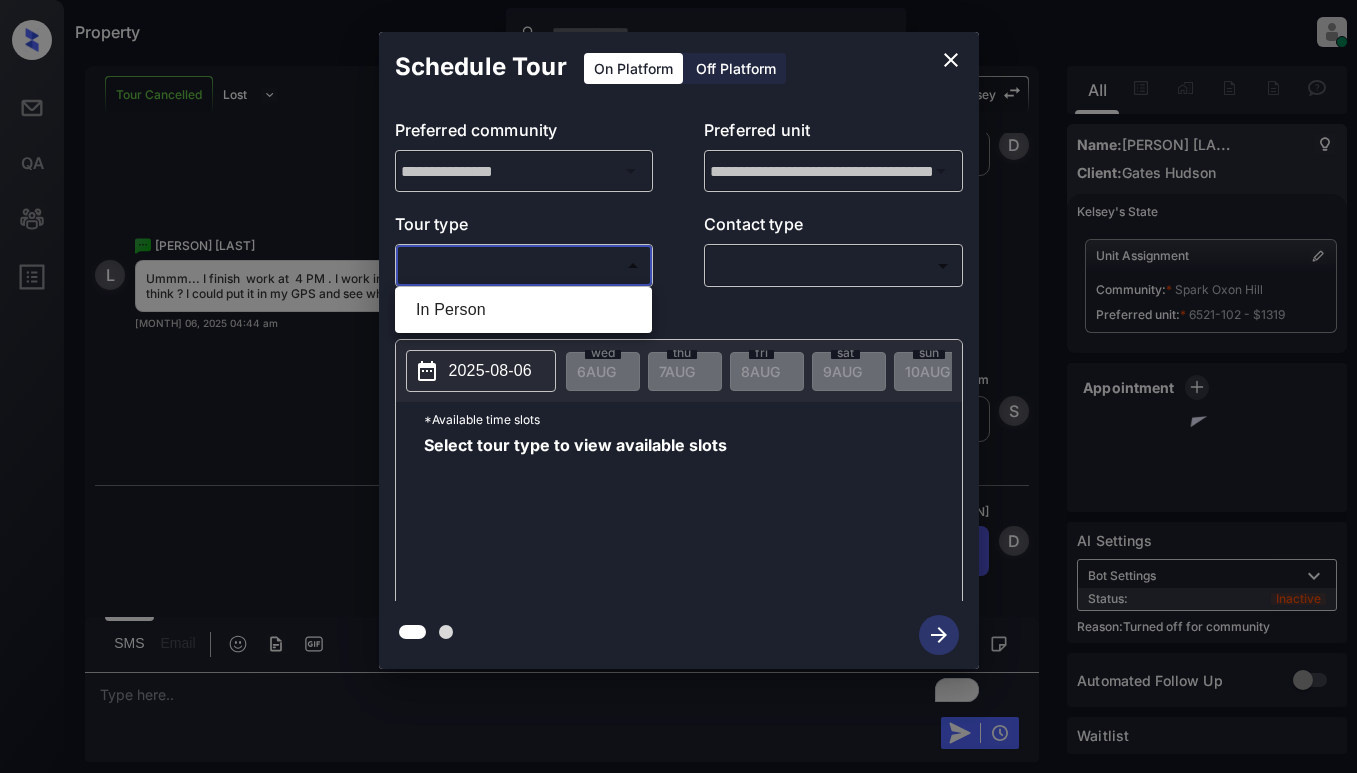 type on "********" 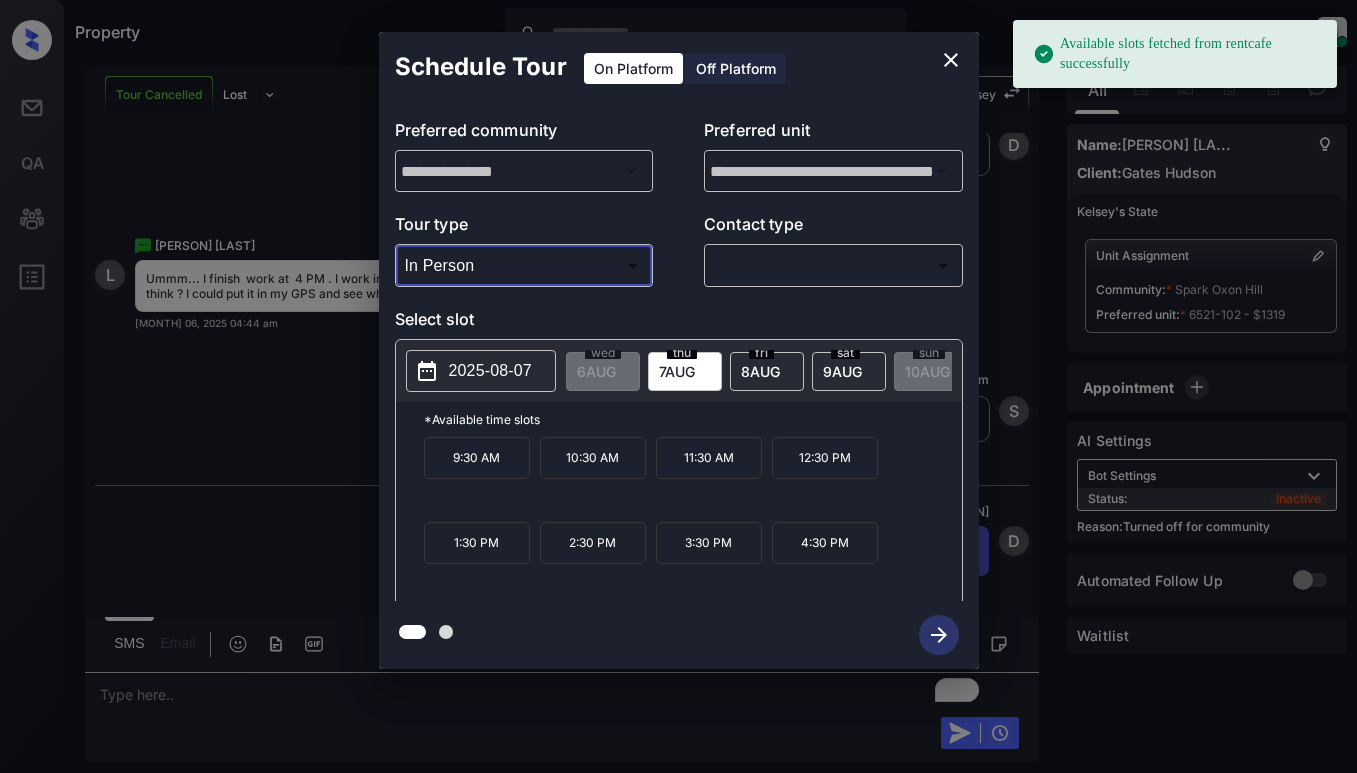 click on "8 AUG" at bounding box center (596, 371) 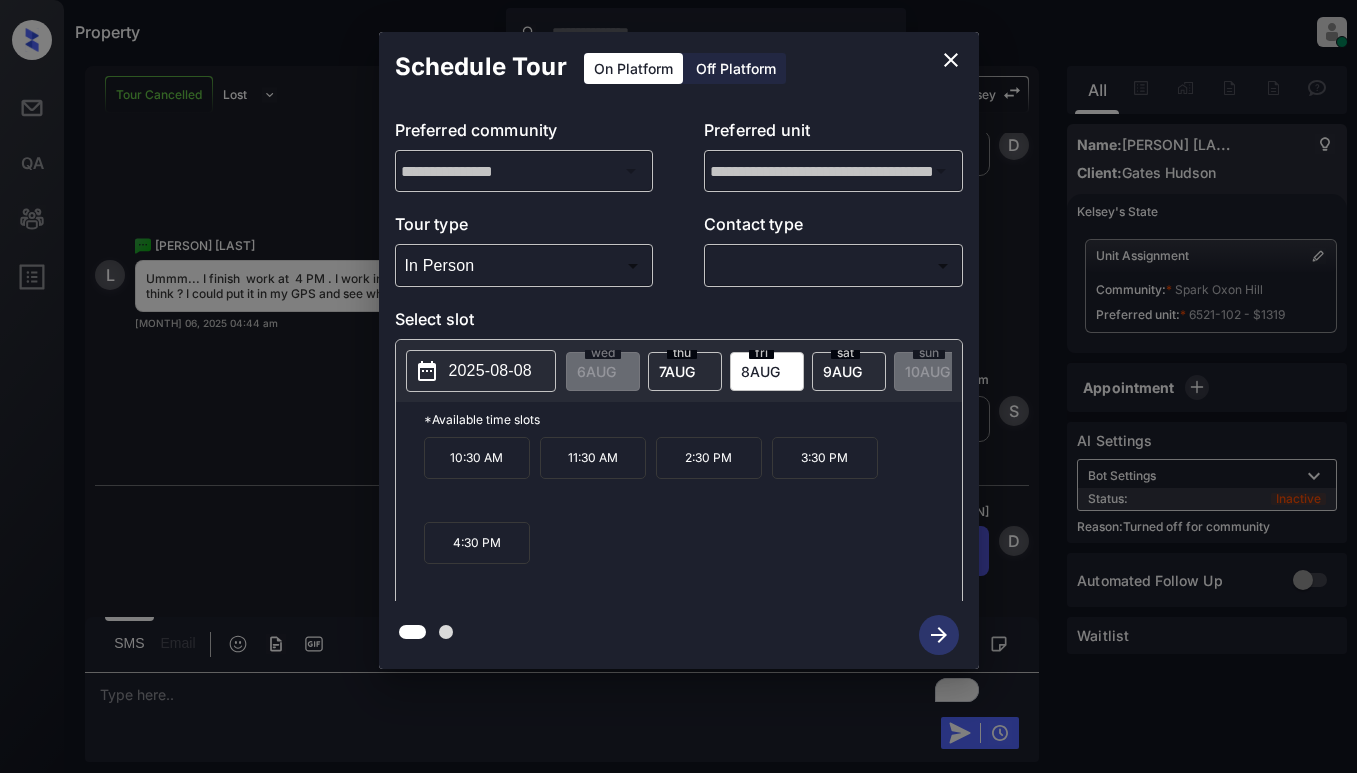 click on "9 AUG" at bounding box center [596, 371] 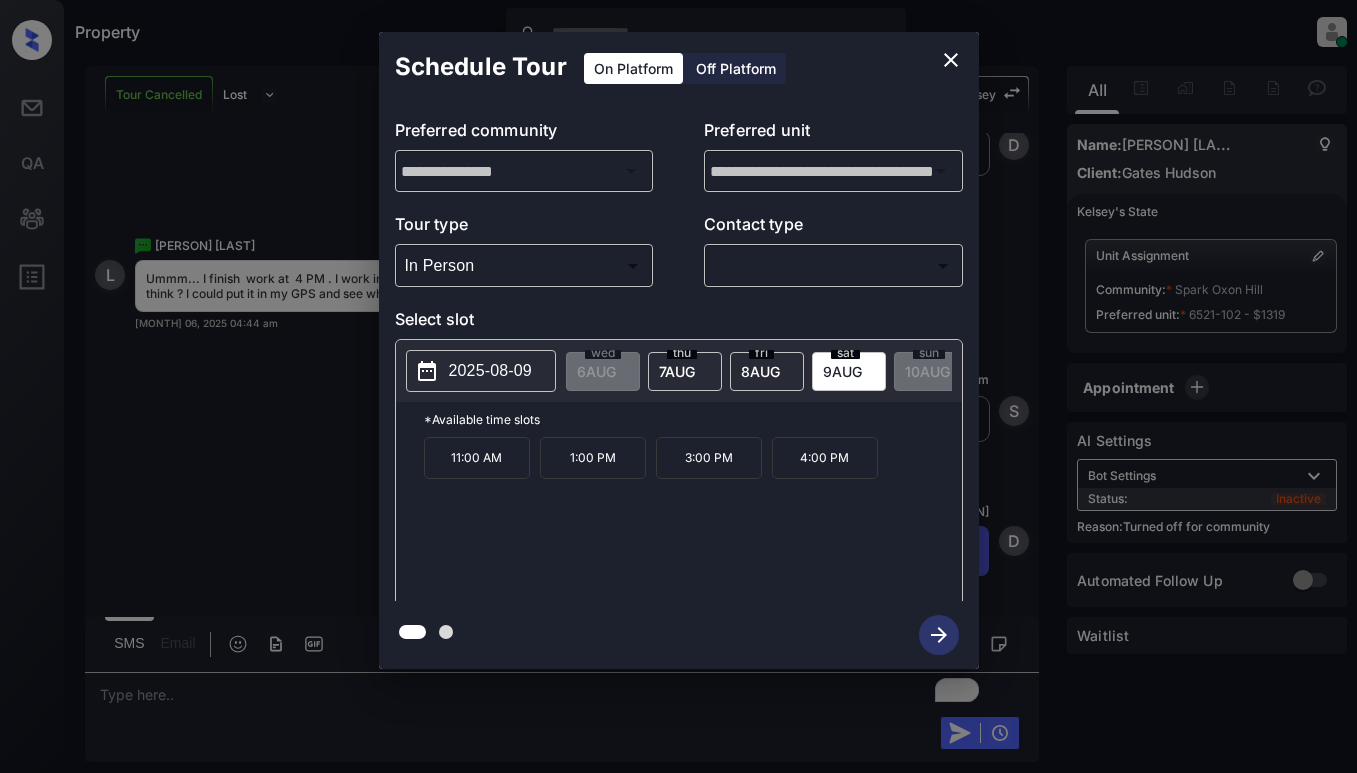click 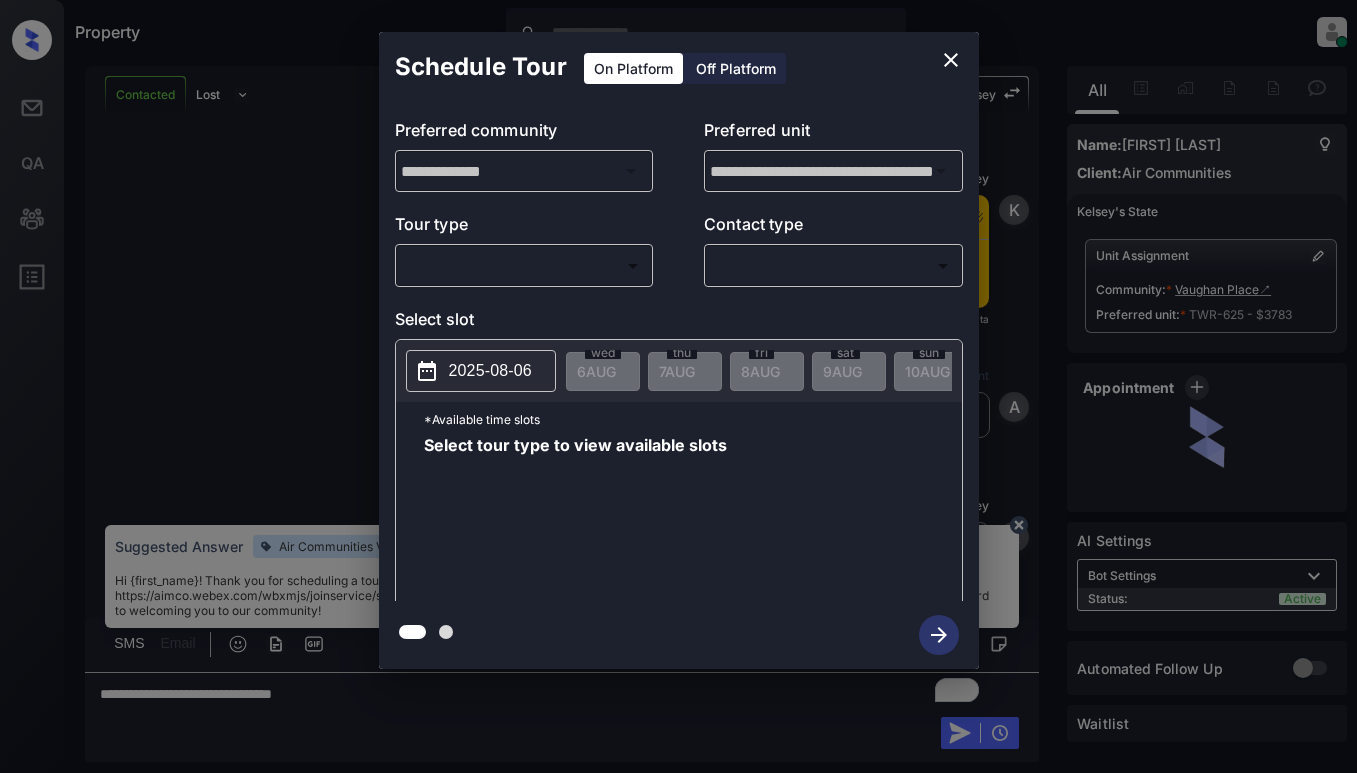 scroll, scrollTop: 0, scrollLeft: 0, axis: both 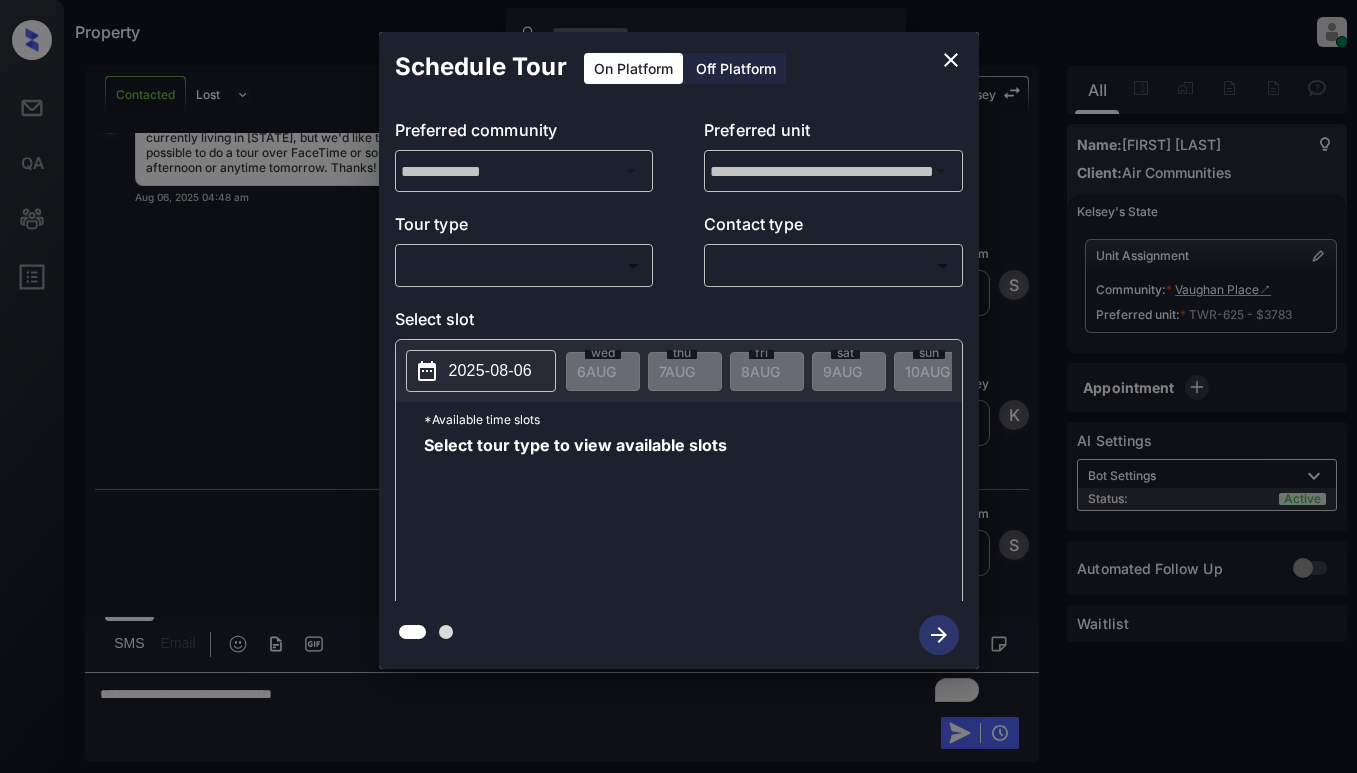 click on "Property [FIRST] [LAST] Online Set yourself   offline Set yourself   on break Profile Switch to  light  mode Sign out Contacted Lost Lead Sentiment: Angry Upon sliding the acknowledgement:  Lead will move to lost stage. * ​ SMS and call option will be set to opt out. AFM will be turned off for the lead. [FIRST] New Message [FIRST] Notes Note: [URL] - Paste this link into your browser to view [FIRST]’s conversation with the prospect Aug 06, 2025 04:44 am  Sync'd w  entrata K New Message Agent Lead created via emailParser in Inbound stage. Aug 06, 2025 04:44 am A New Message [FIRST] Due to the activation of disableLeadTransfer feature flag, [FIRST] will no longer transfer ownership of this CRM guest card Aug 06, 2025 04:44 am K New Message Zuma Lead transferred to leasing agent: [FIRST] Aug 06, 2025 04:44 am Z New Message Agent AFM Request sent to [FIRST]. Aug 06, 2025 04:44 am A New Message" at bounding box center (678, 386) 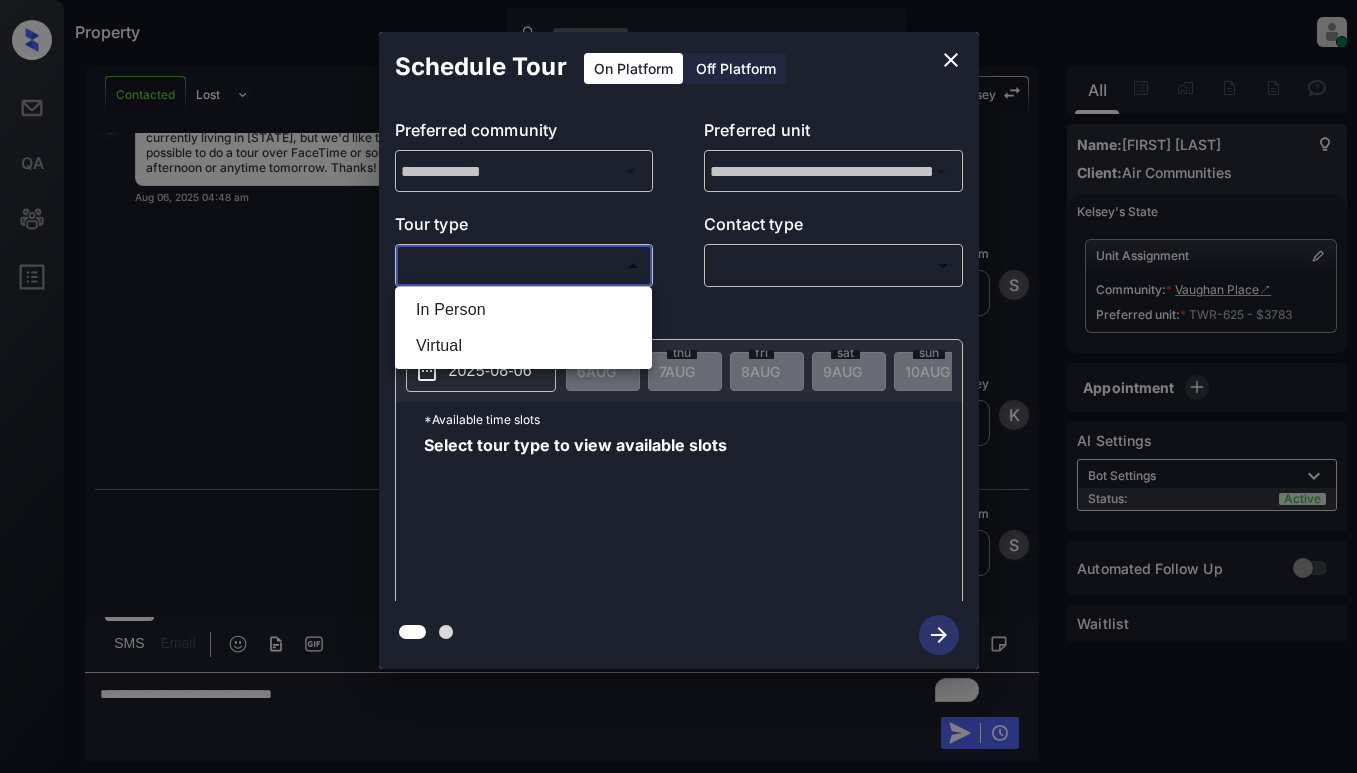 click on "Virtual" at bounding box center [523, 346] 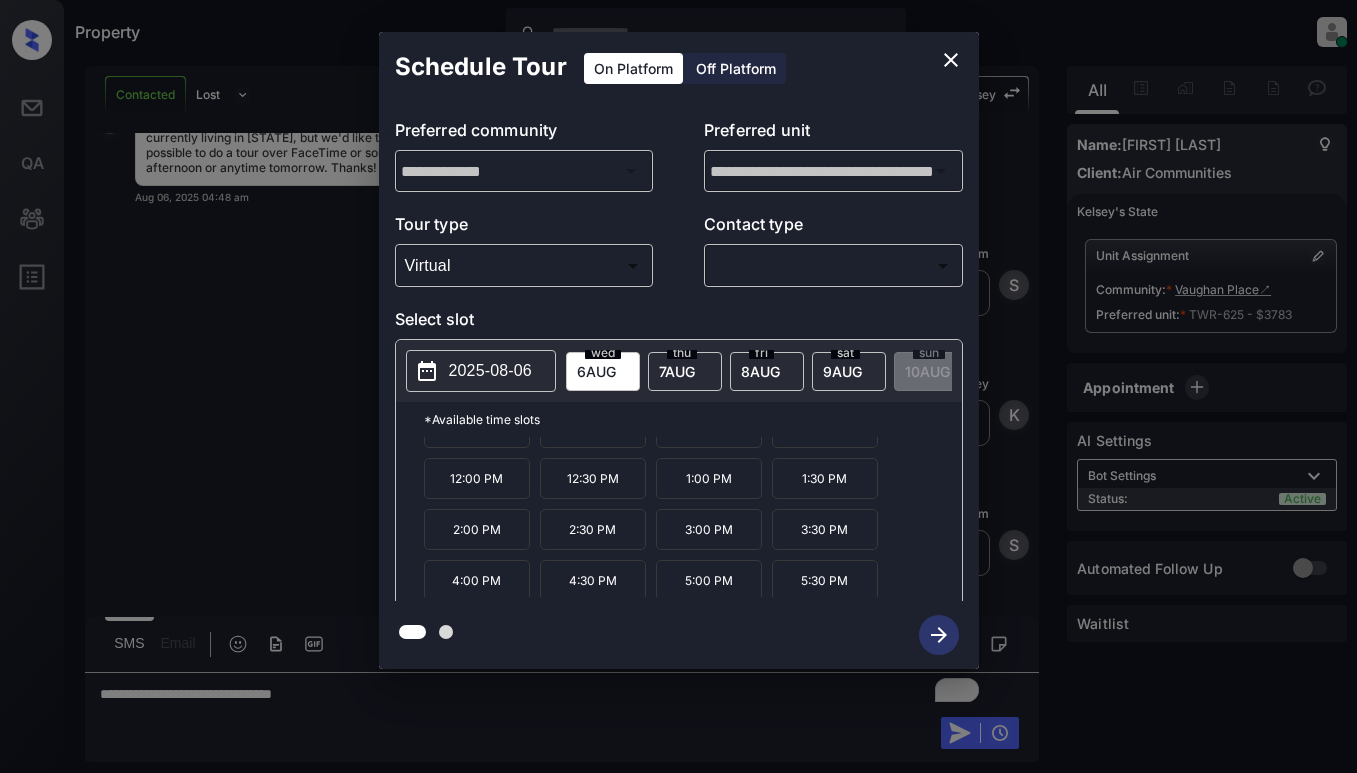 scroll, scrollTop: 34, scrollLeft: 0, axis: vertical 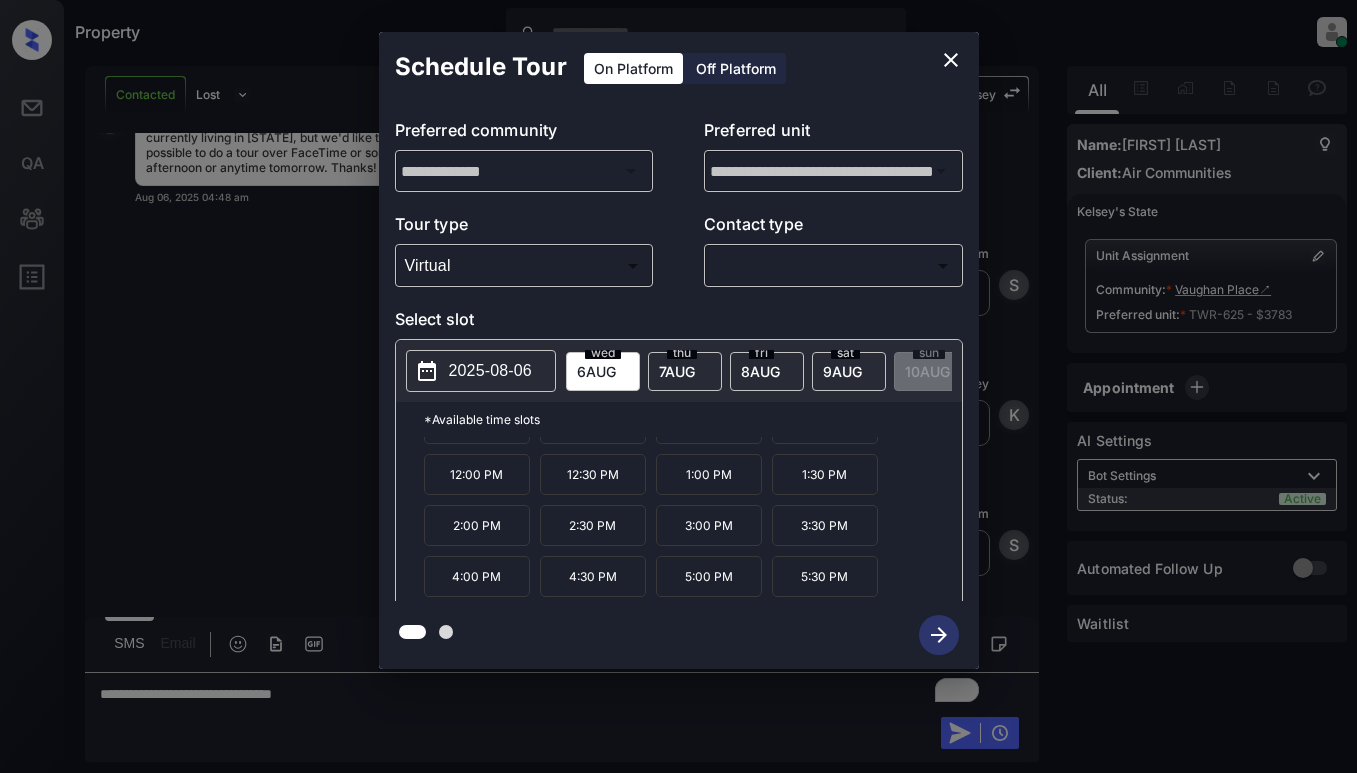 click 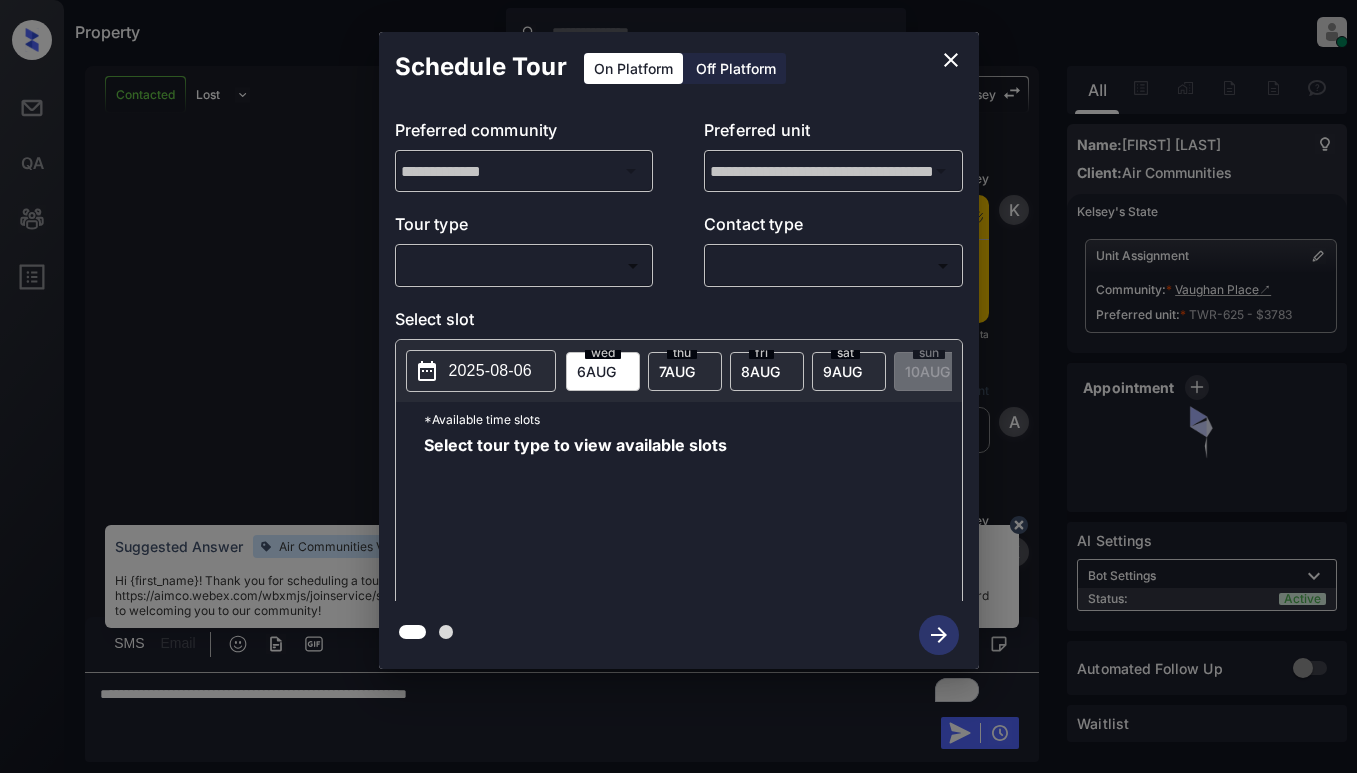 scroll, scrollTop: 0, scrollLeft: 0, axis: both 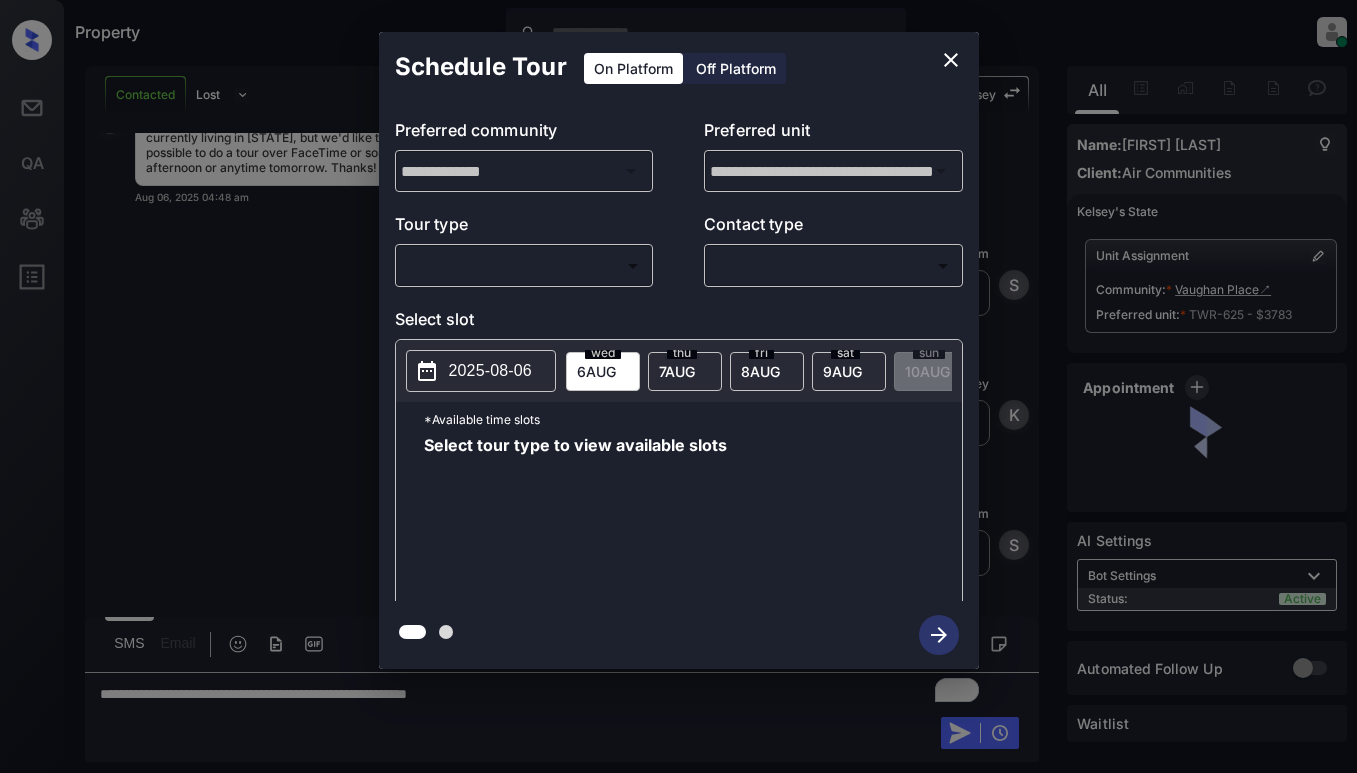 click on "Property [FIRST] [LAST] Online Set yourself   offline Set yourself   on break Profile Switch to  light  mode Sign out Contacted Lost Lead Sentiment: Angry Upon sliding the acknowledgement:  Lead will move to lost stage. * ​ SMS and call option will be set to opt out. AFM will be turned off for the lead. [PERSON] New Message [PERSON] Notes Note: https://conversation.getzuma.com/6893400e69473716b651f719 - Paste this link into your browser to view [PERSON]’s conversation with the prospect Aug 06, 2025 04:44 am  Sync'd w  entrata K New Message Agent Lead created via emailParser in Inbound stage. Aug 06, 2025 04:44 am A New Message [PERSON] Due to the activation of disableLeadTransfer feature flag, [PERSON] will no longer transfer ownership of this CRM guest card Aug 06, 2025 04:44 am K New Message Zuma Lead transferred to leasing agent: [PERSON] Aug 06, 2025 04:44 am Z New Message Agent AFM Request sent to [PERSON]. Aug 06, 2025 04:44 am A New Message" at bounding box center (678, 386) 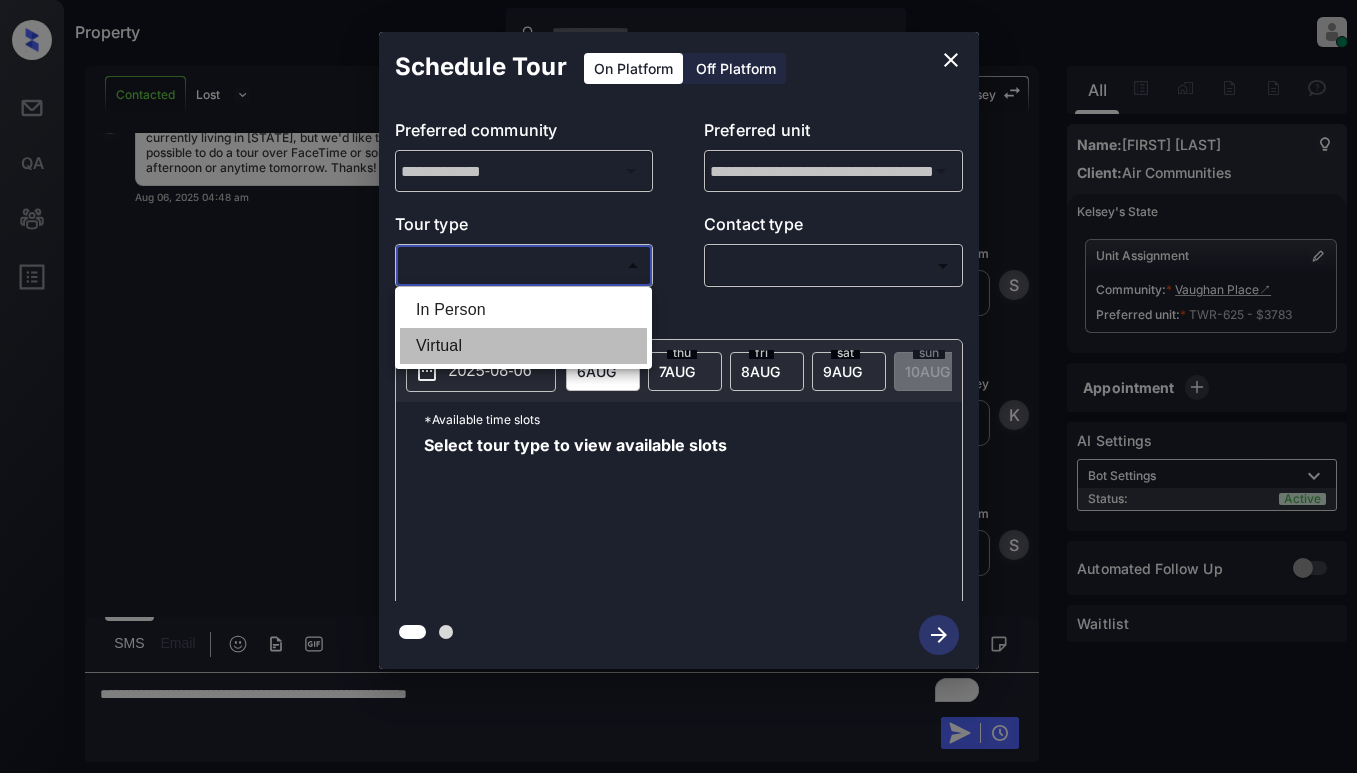 click on "Virtual" at bounding box center (523, 346) 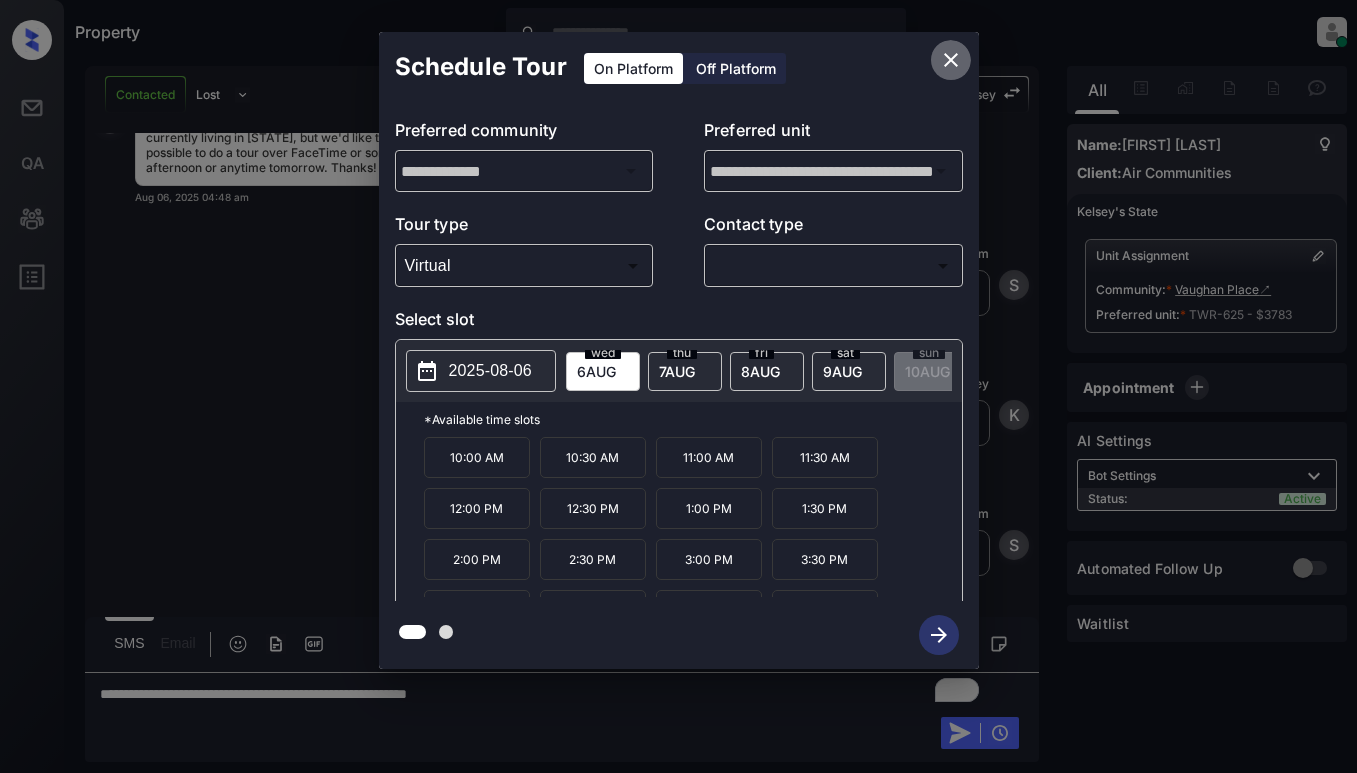 click 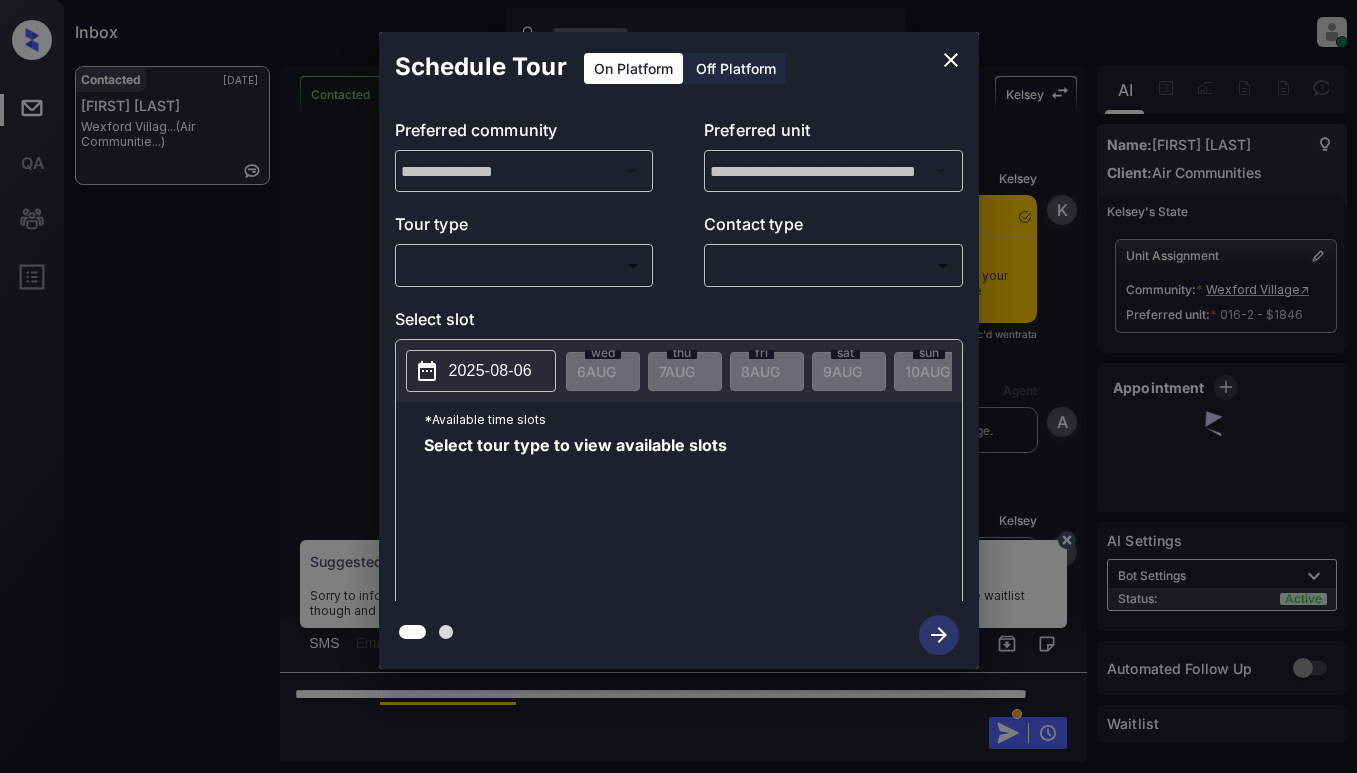 scroll, scrollTop: 0, scrollLeft: 0, axis: both 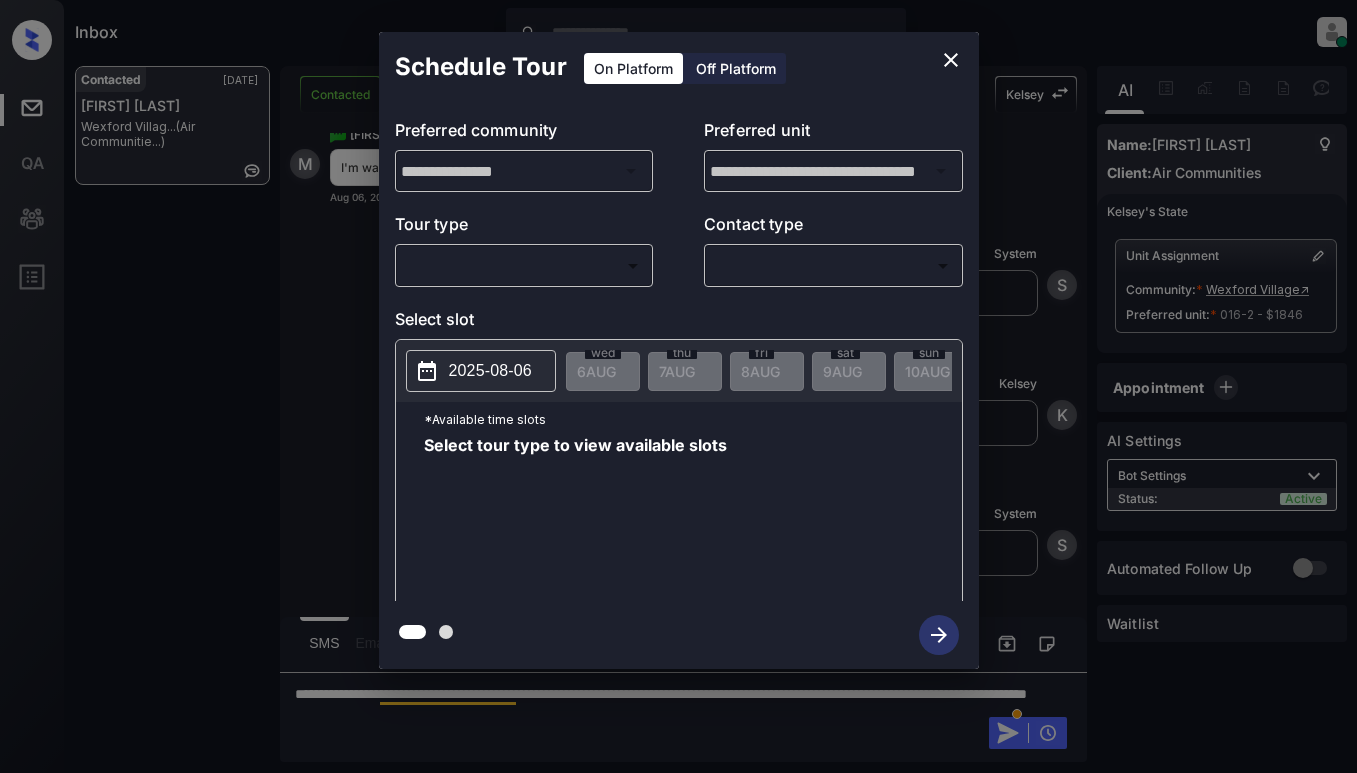 click on "Inbox [FIRST] [LAST] Online Set yourself   offline Set yourself   on break Profile Switch to  light  mode Sign out Contacted [DATE]   [FIRST] [LAST] [COMPANY]...  (Air Communitie...) Contacted Lost Lead Sentiment: Angry Upon sliding the acknowledgement:  Lead will move to lost stage. * ​ SMS and call option will be set to opt out. AFM will be turned off for the lead. [FIRST] New Message [FIRST] Notes Note: <a href="[URL]">[URL]</a> - Paste this link into your browser to view [FIRST]’s conversation with the prospect [DATE]  Sync'd w  entrata [FIRST] New Message Agent Lead created via ilsWebhook in Inbound stage. [DATE]  [FIRST] New Message [FIRST] Due to the activation of disableLeadTransfer feature flag, [FIRST] will no longer transfer ownership of this CRM guest card [DATE]  [FIRST] New Message Zuma Lead transferred to leasing agent: [FIRST] [DATE]  [FIRST] Agent" at bounding box center (678, 386) 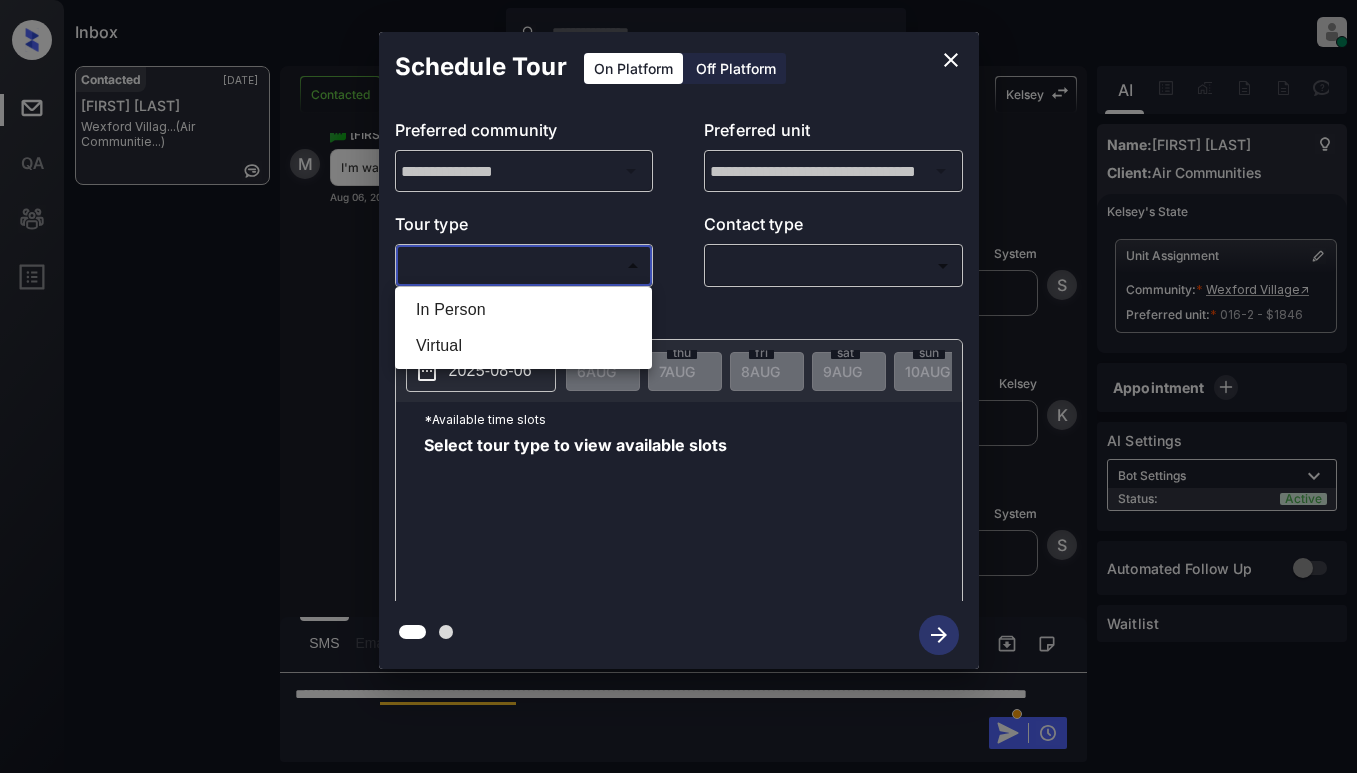 click at bounding box center [678, 386] 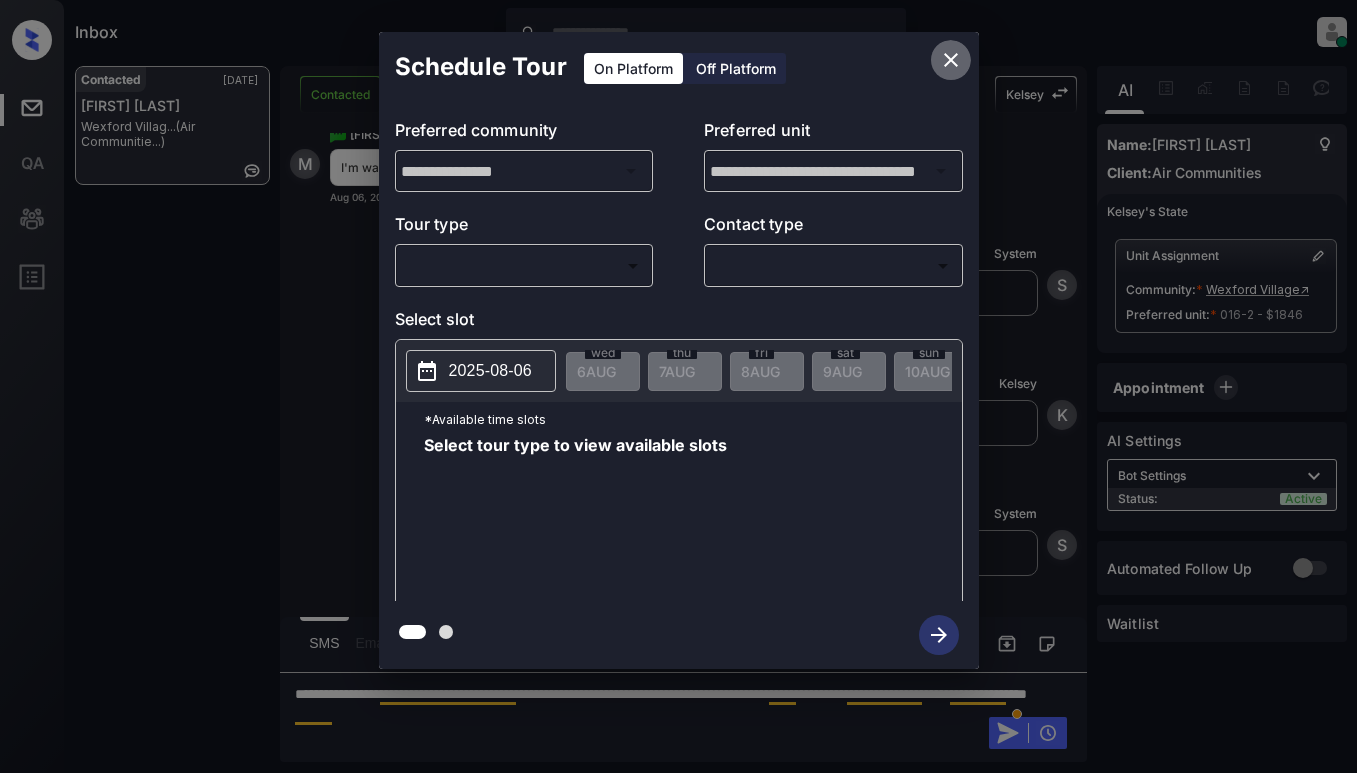 click 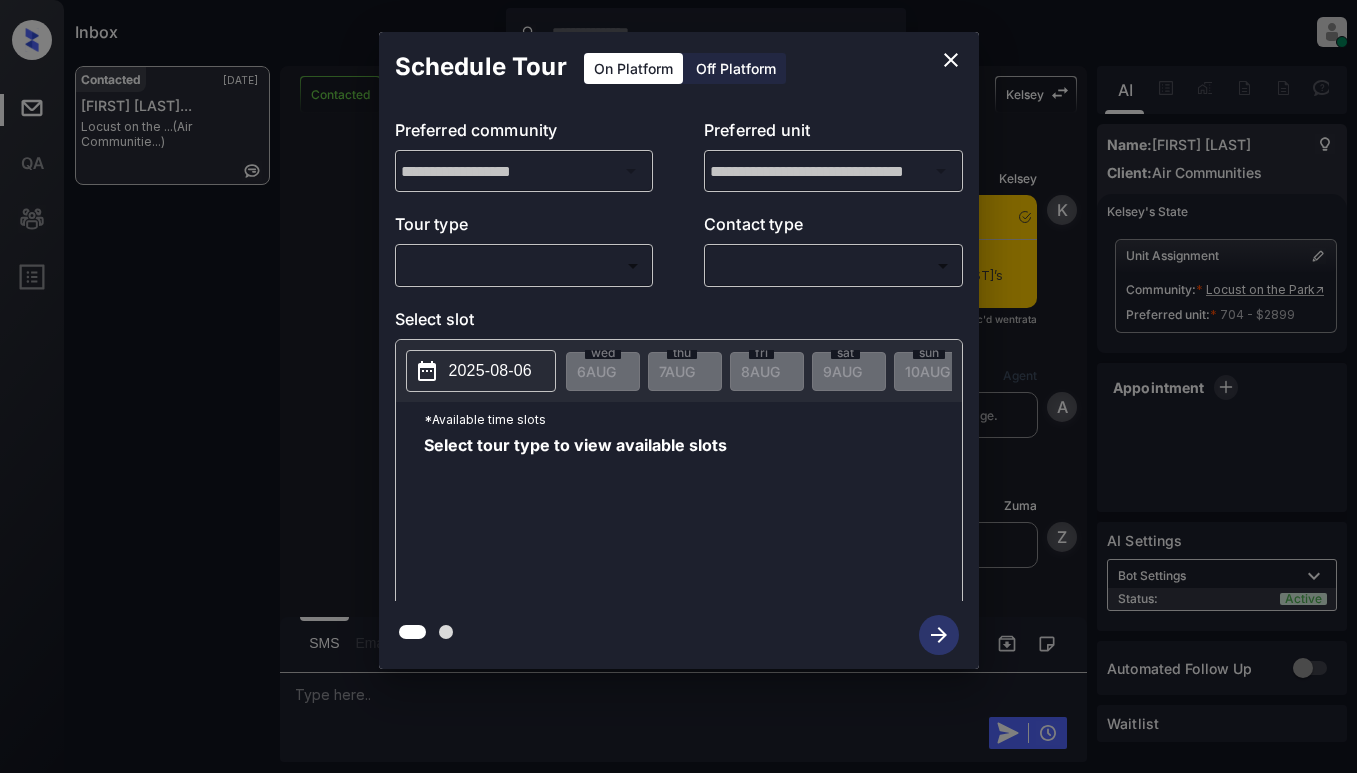 scroll, scrollTop: 0, scrollLeft: 0, axis: both 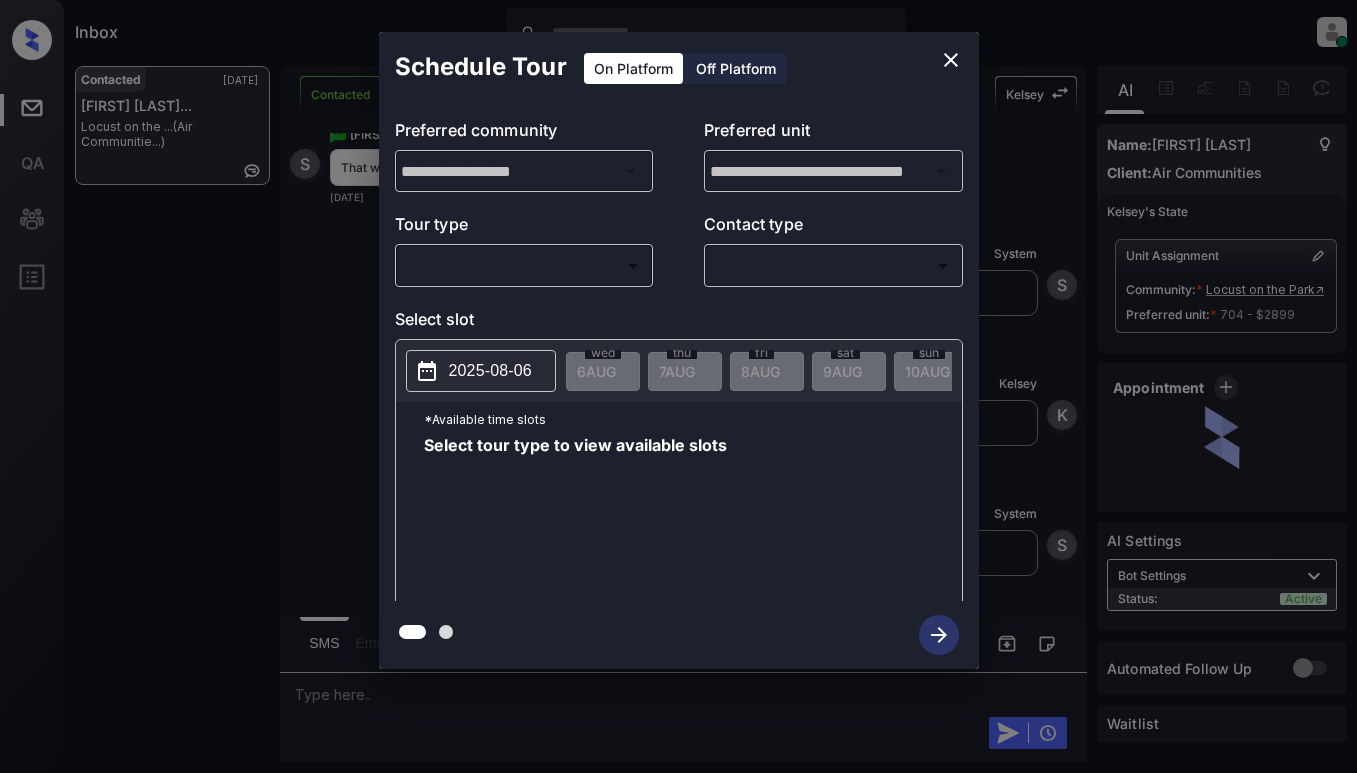 click on "Inbox [FIRST] [LAST] Online Set yourself   offline Set yourself   on break Profile Switch to  light  mode Sign out Contacted Aug-06 05:01 am   [FIRST] [LAST]... Locust on the ...  (Air Communitie...) Contacted Lost Lead Sentiment: Angry Upon sliding the acknowledgement:  Lead will move to lost stage. * ​ SMS and call option will be set to opt out. AFM will be turned off for the lead. [FIRST] New Message [FIRST] Notes Note:  - Paste this link into your browser to view [FIRST]’s conversation with the prospect Aug 05, 2025 07:06 pm  Sync'd w  entrata K New Message Agent Lead created via emailParser in Inbound stage. Aug 05, 2025 07:06 pm A New Message Zuma Lead transferred to leasing agent: [FIRST] Aug 05, 2025 07:06 pm Z New Message [FIRST] Due to the activation of disableLeadTransfer feature flag, [FIRST] will no longer transfer ownership of this CRM guest card Aug 05, 2025 07:06 pm K" at bounding box center [678, 386] 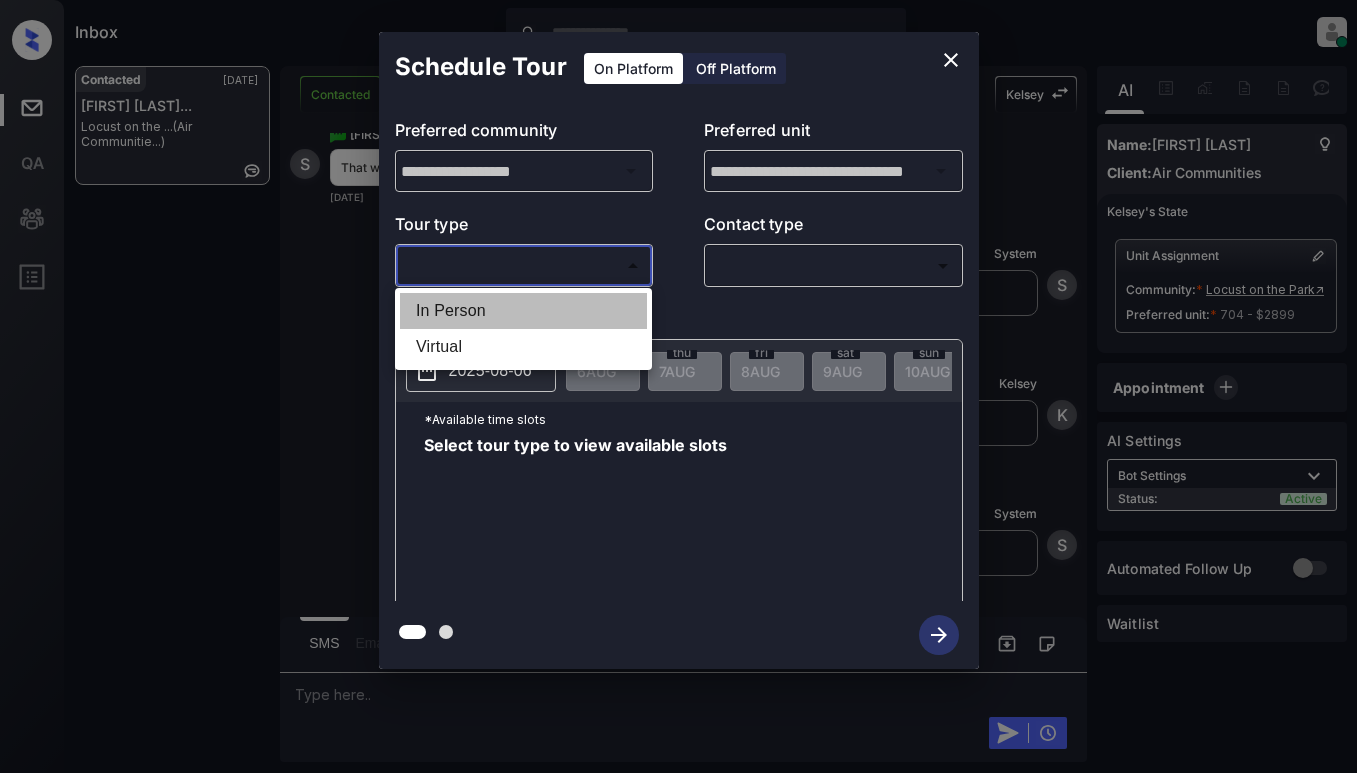 click on "In Person" at bounding box center [523, 311] 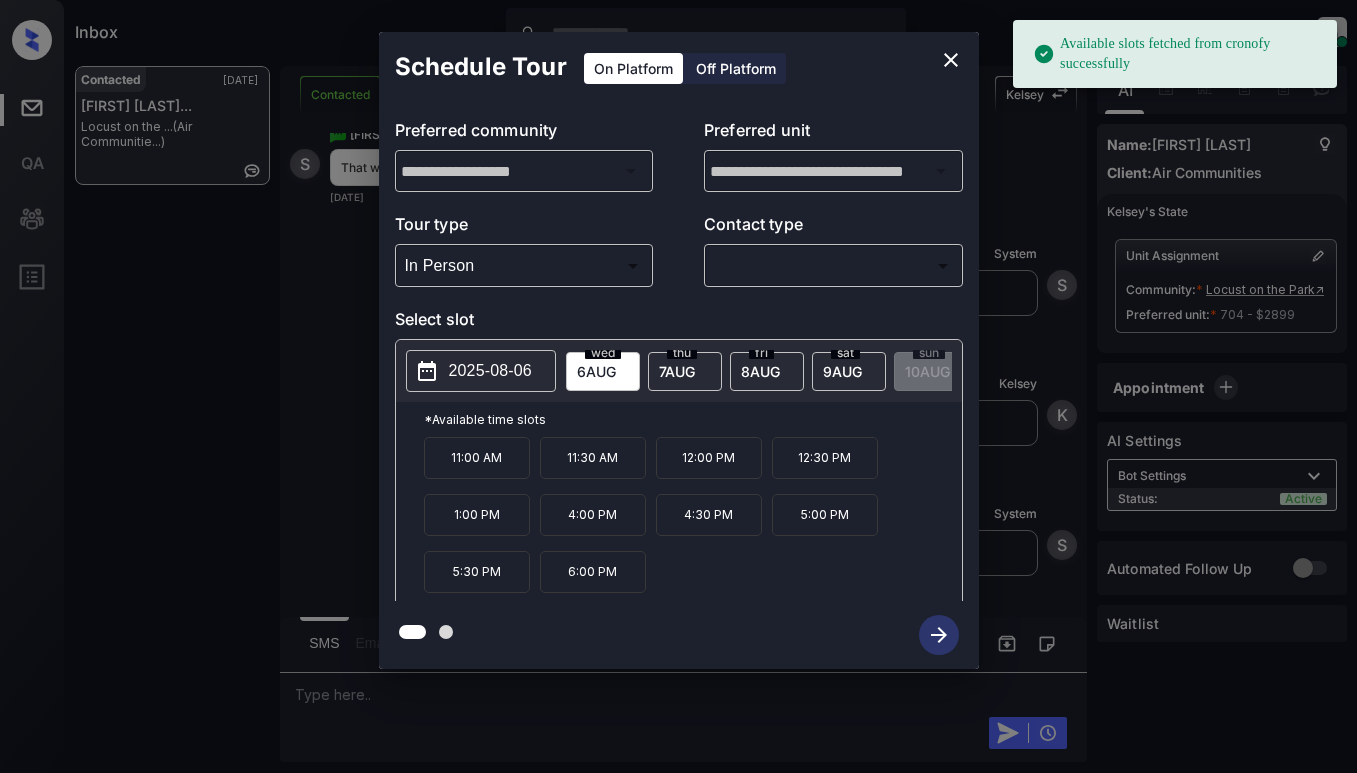 click on "2025-08-06" at bounding box center [490, 371] 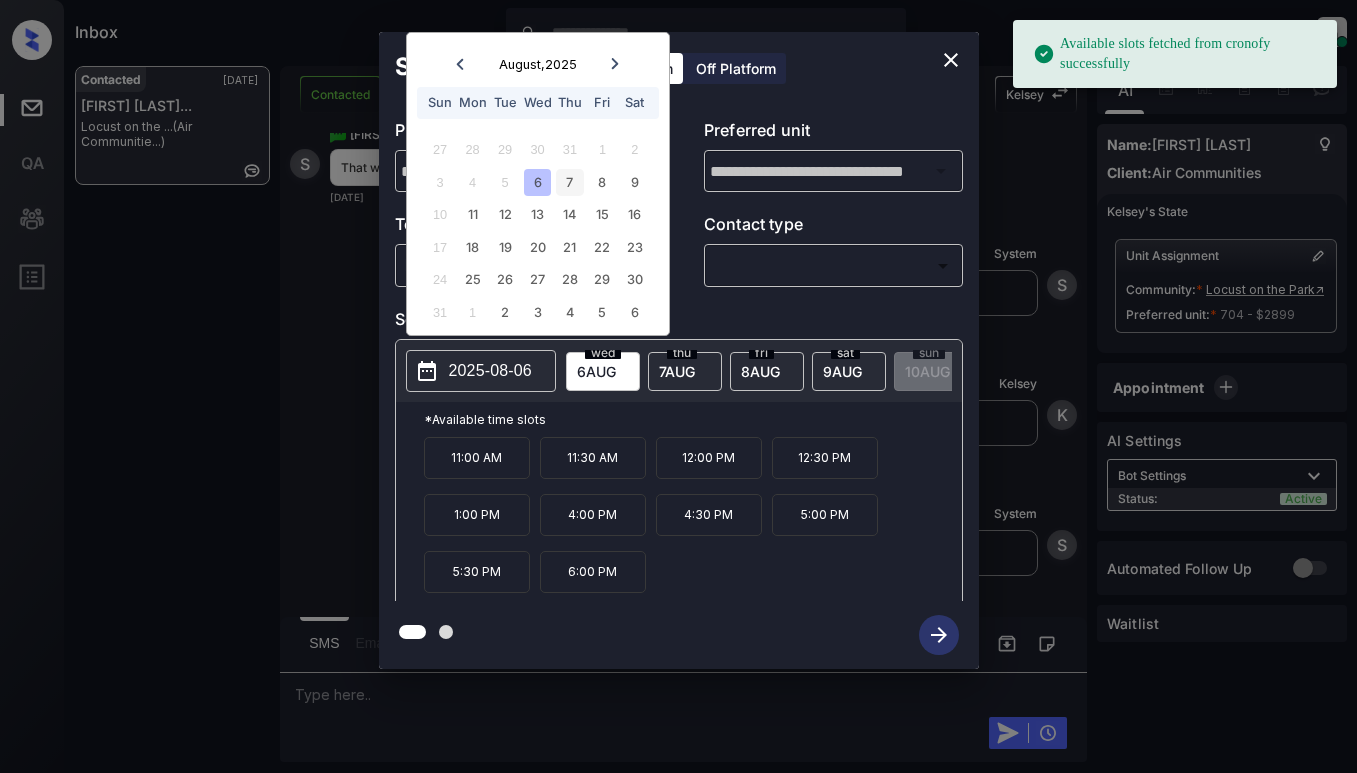 click on "7" at bounding box center (569, 182) 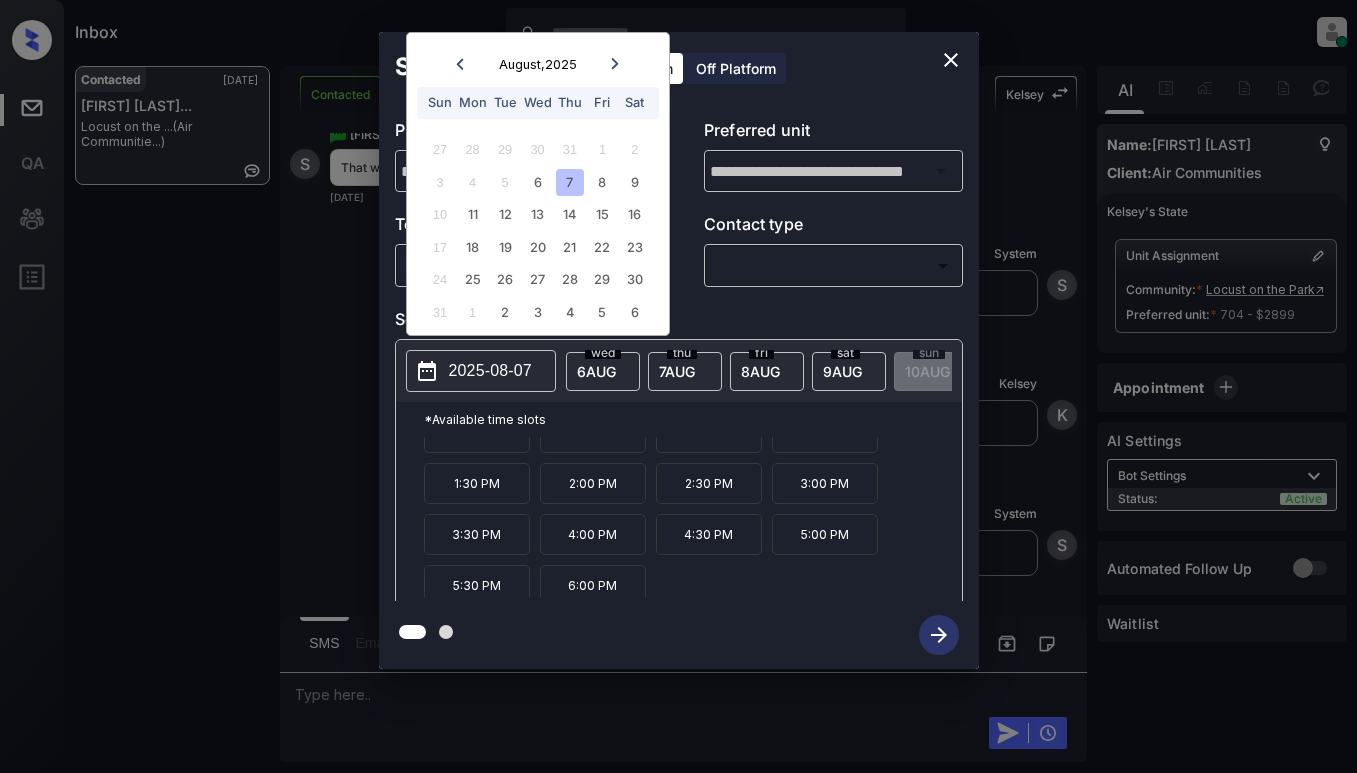 scroll, scrollTop: 85, scrollLeft: 0, axis: vertical 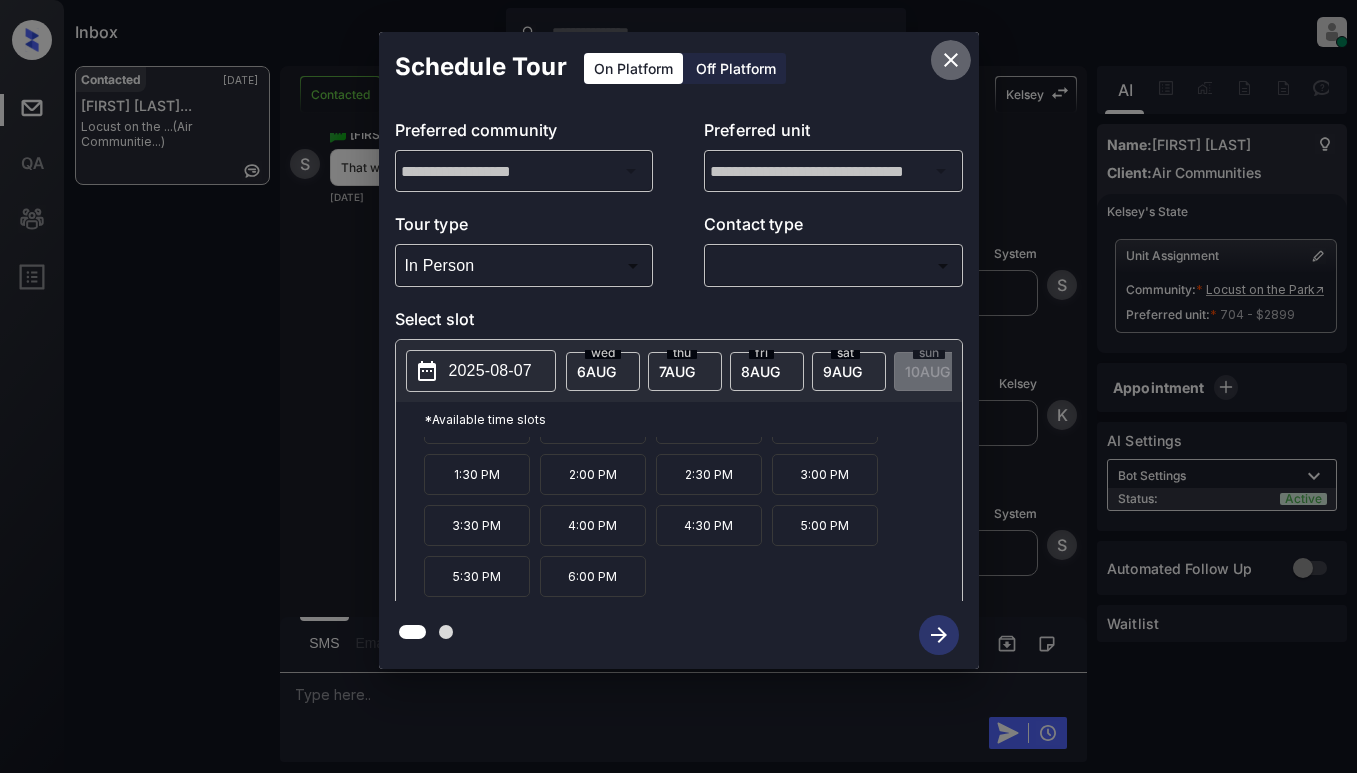 click 